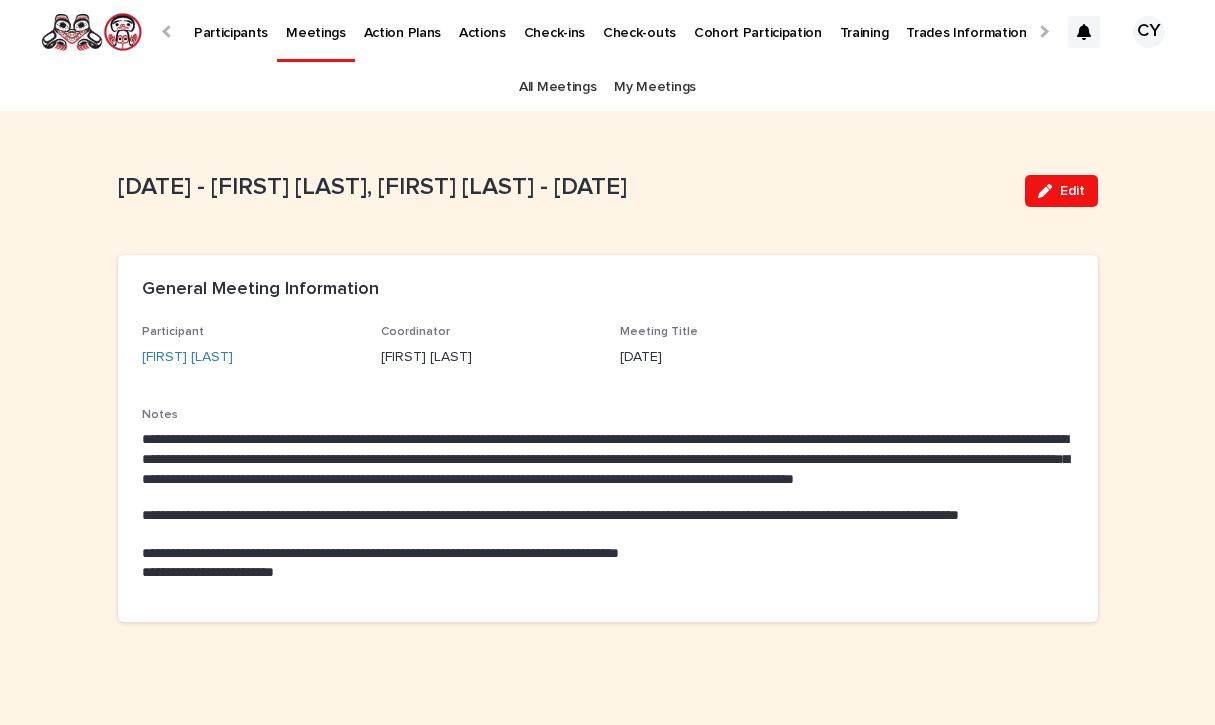 scroll, scrollTop: 0, scrollLeft: 0, axis: both 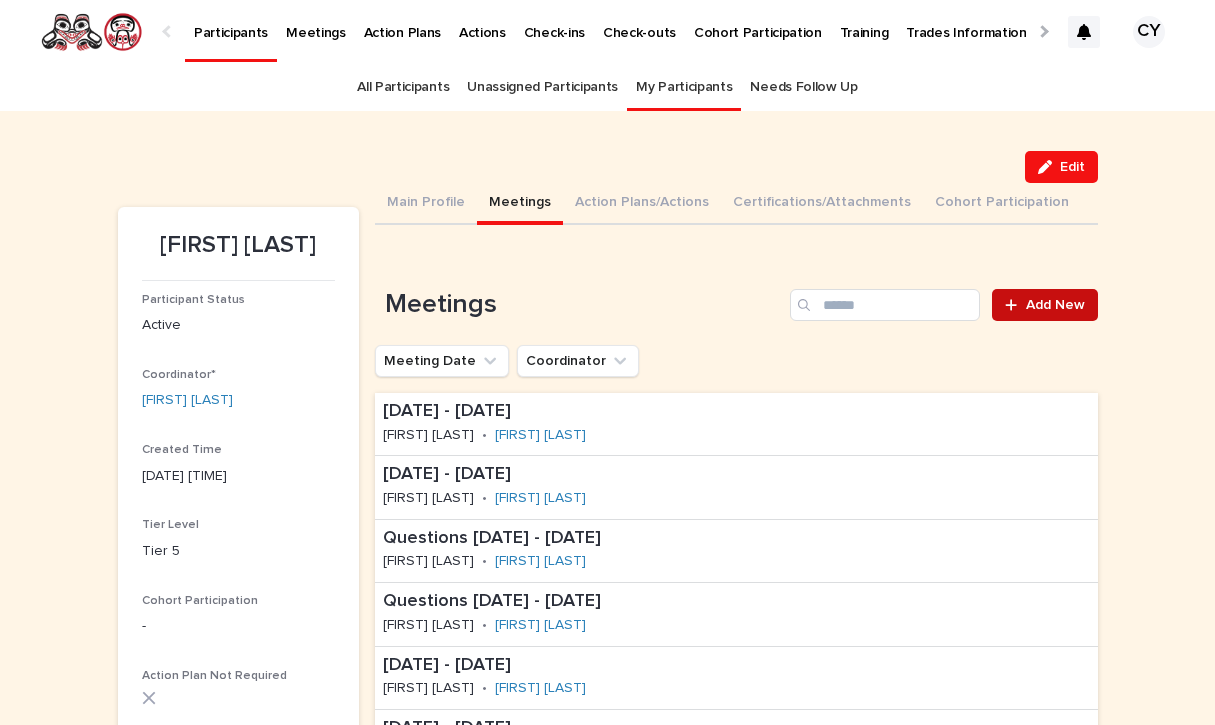 click on "Add New" at bounding box center [1055, 305] 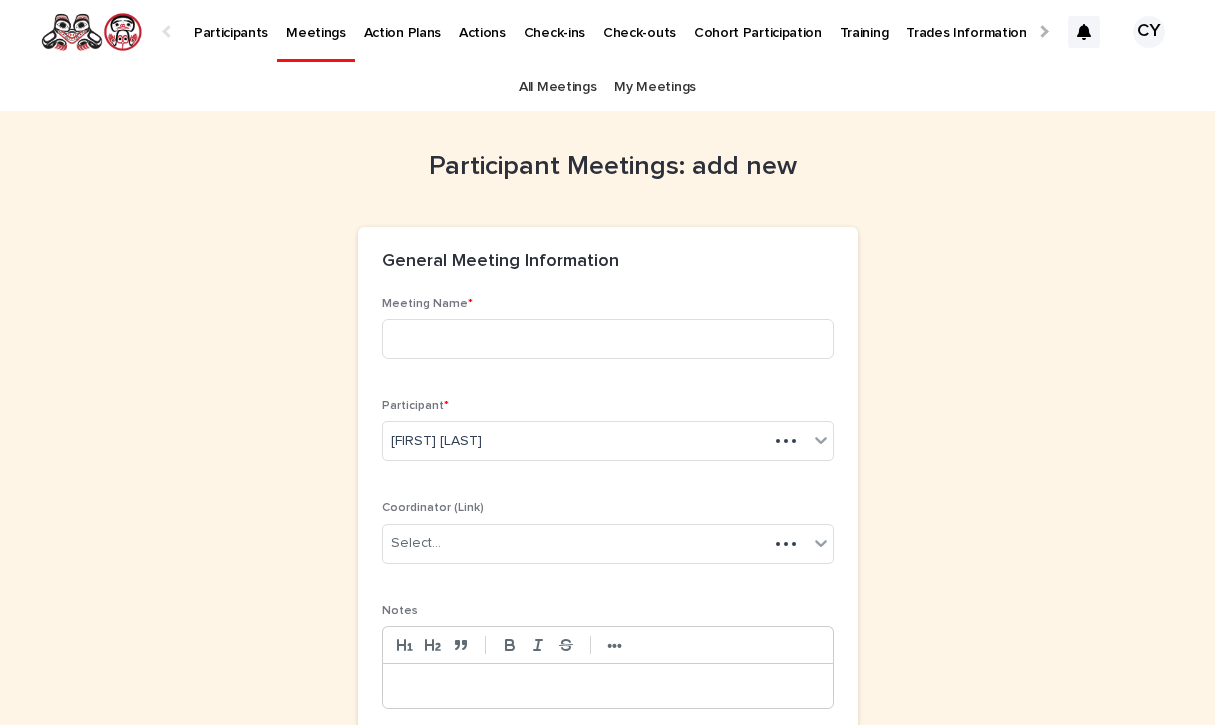 scroll, scrollTop: 0, scrollLeft: 88, axis: horizontal 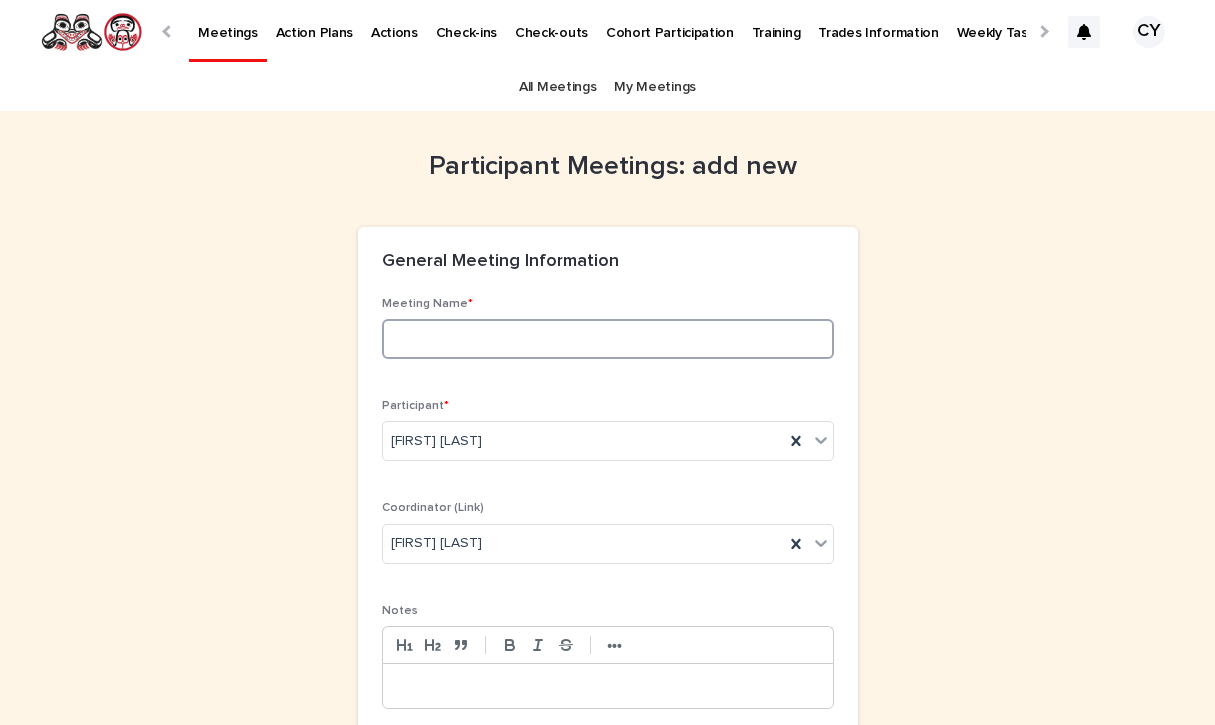 drag, startPoint x: 514, startPoint y: 323, endPoint x: 538, endPoint y: 326, distance: 24.186773 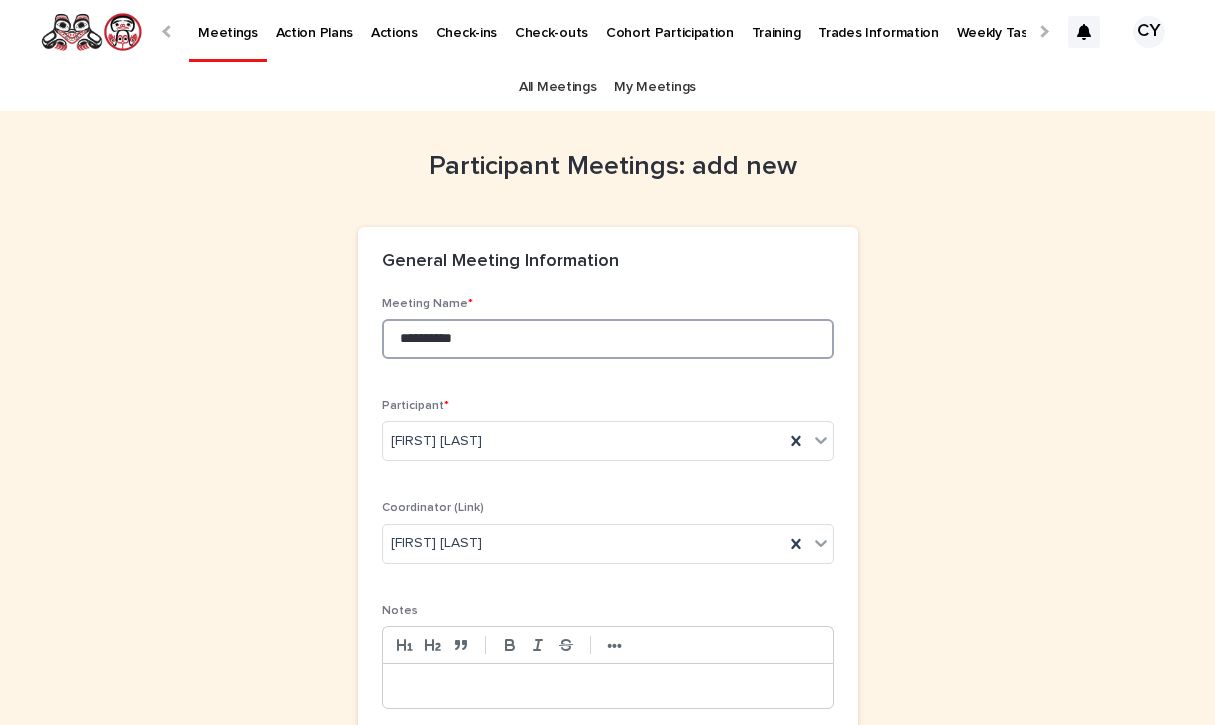 type on "**********" 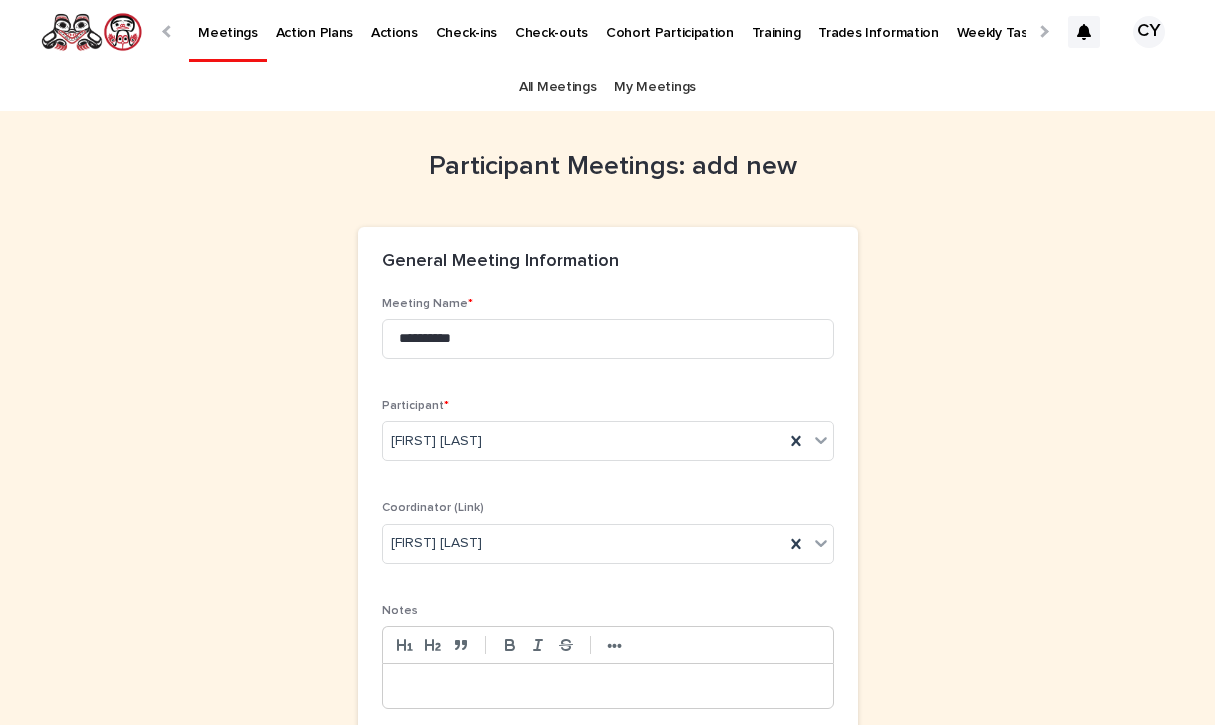 drag, startPoint x: 419, startPoint y: 680, endPoint x: 522, endPoint y: 668, distance: 103.69667 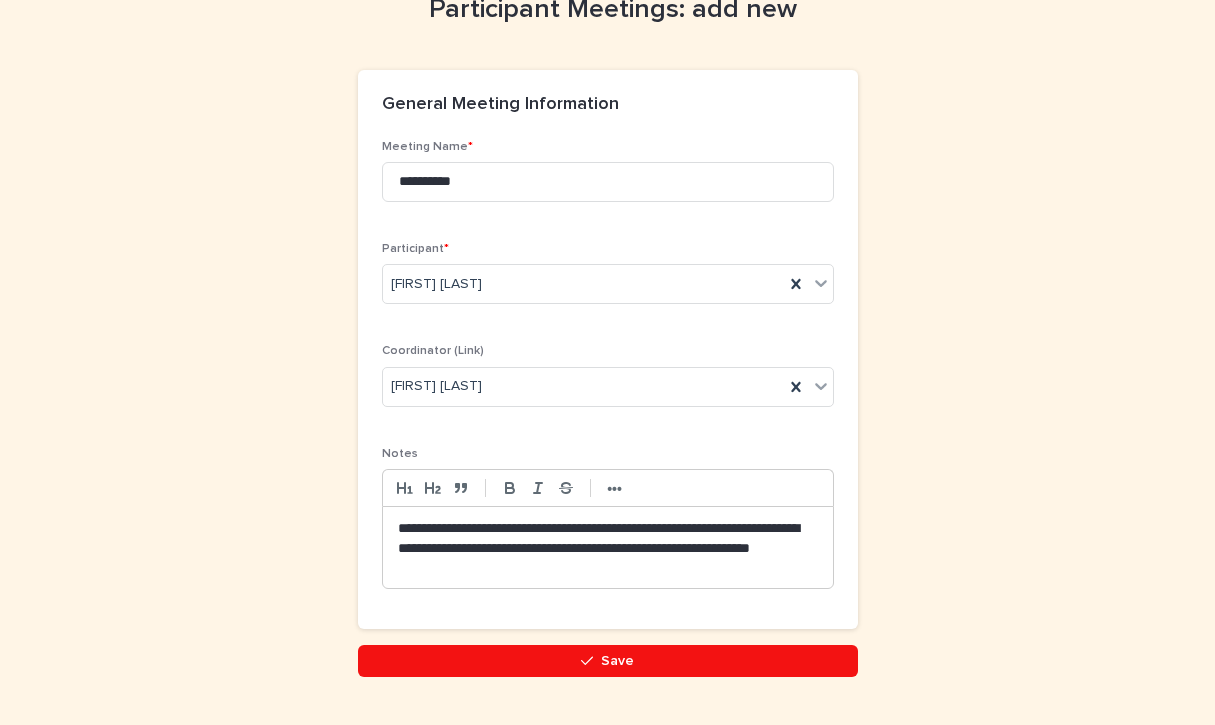 scroll, scrollTop: 160, scrollLeft: 0, axis: vertical 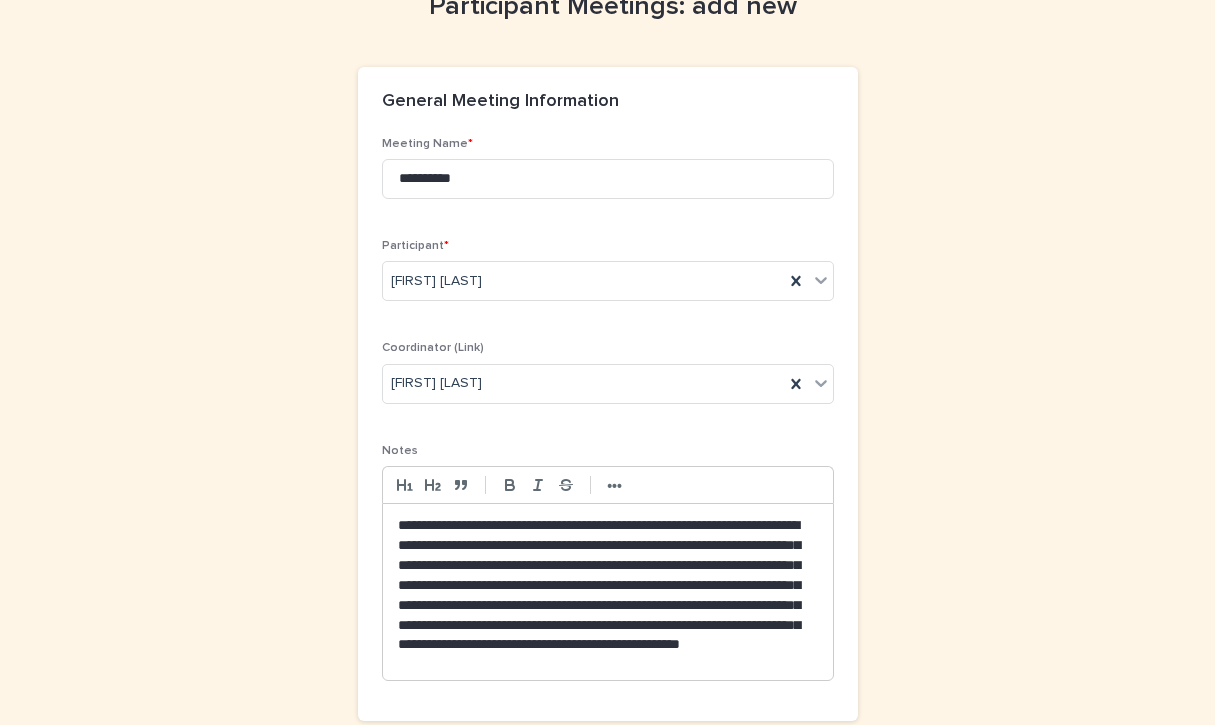 click on "**********" at bounding box center (608, 592) 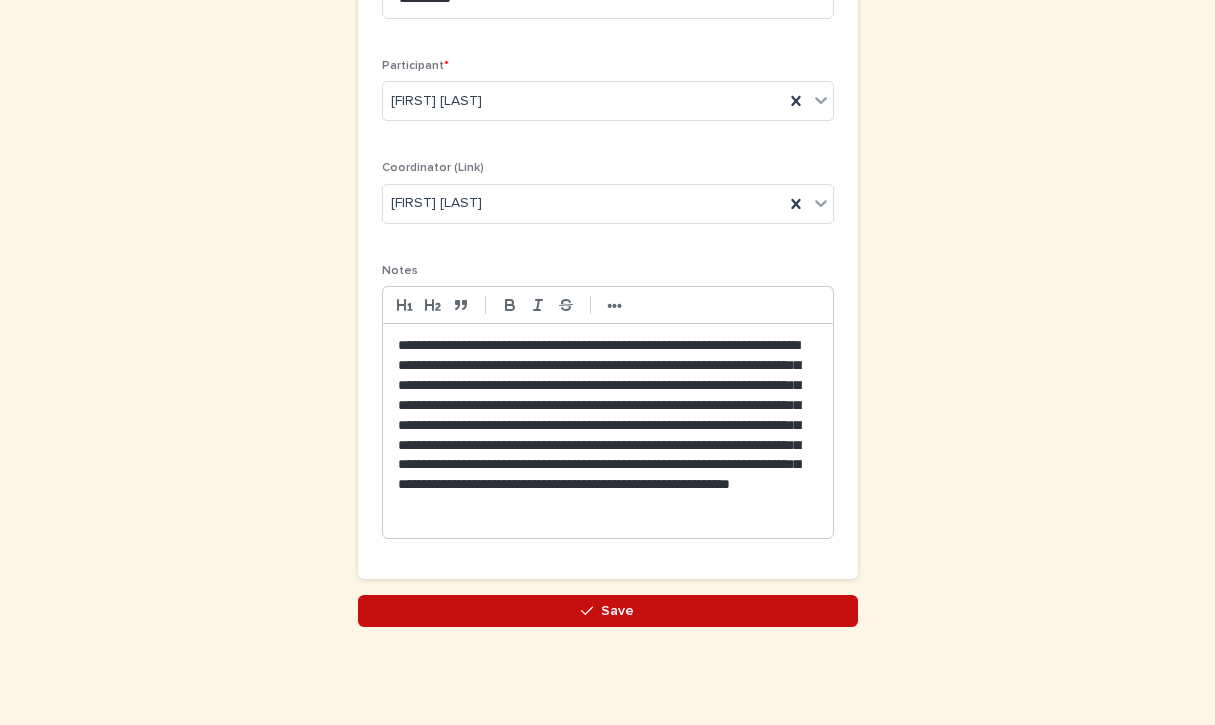 scroll, scrollTop: 339, scrollLeft: 0, axis: vertical 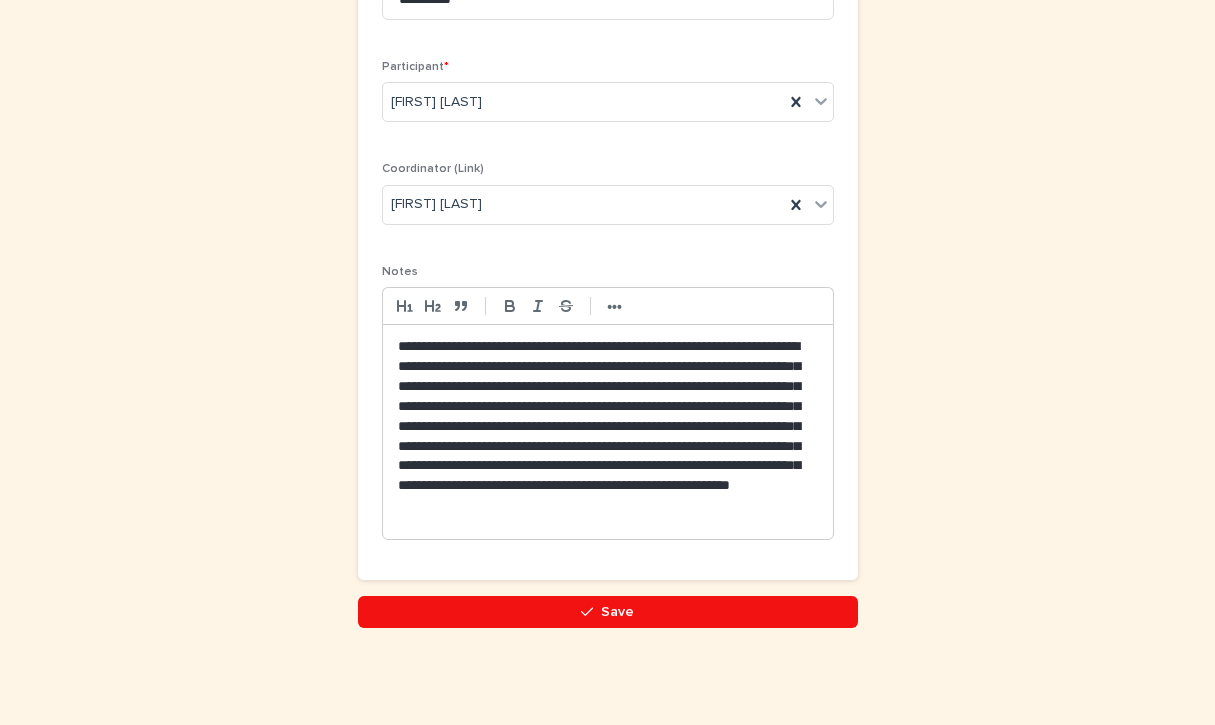 click on "Save" at bounding box center (608, 612) 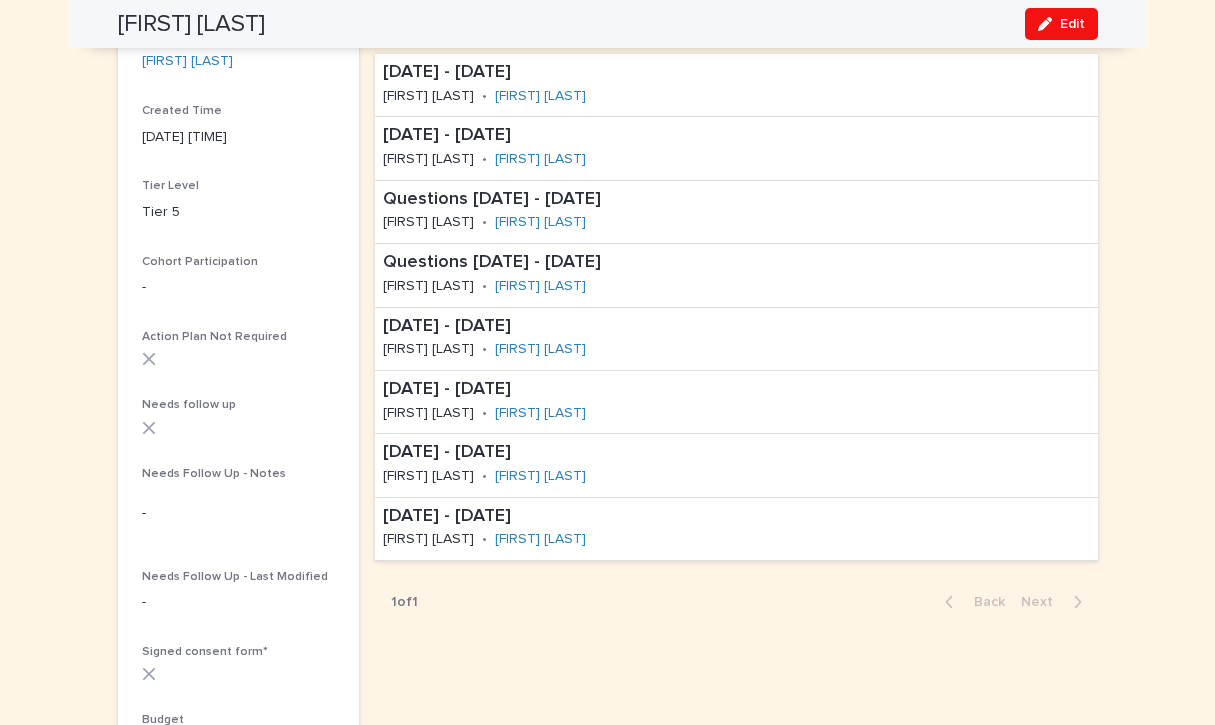 scroll, scrollTop: 0, scrollLeft: 0, axis: both 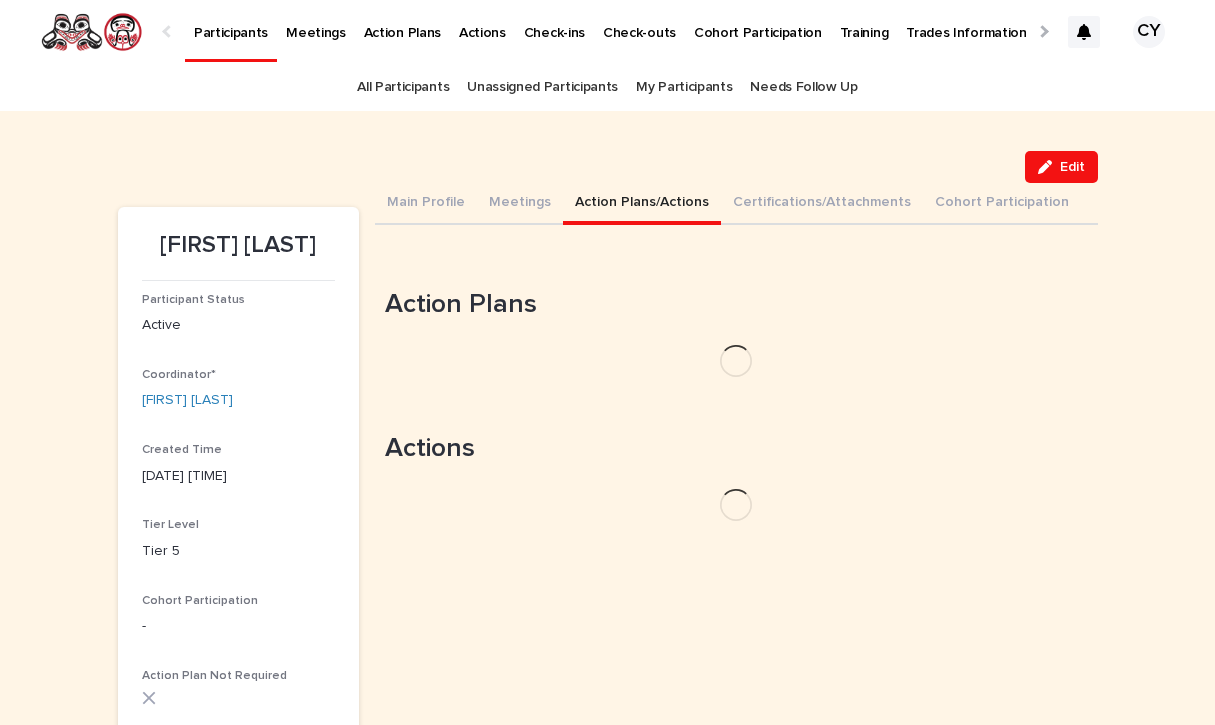 click on "Action Plans/Actions" at bounding box center [642, 204] 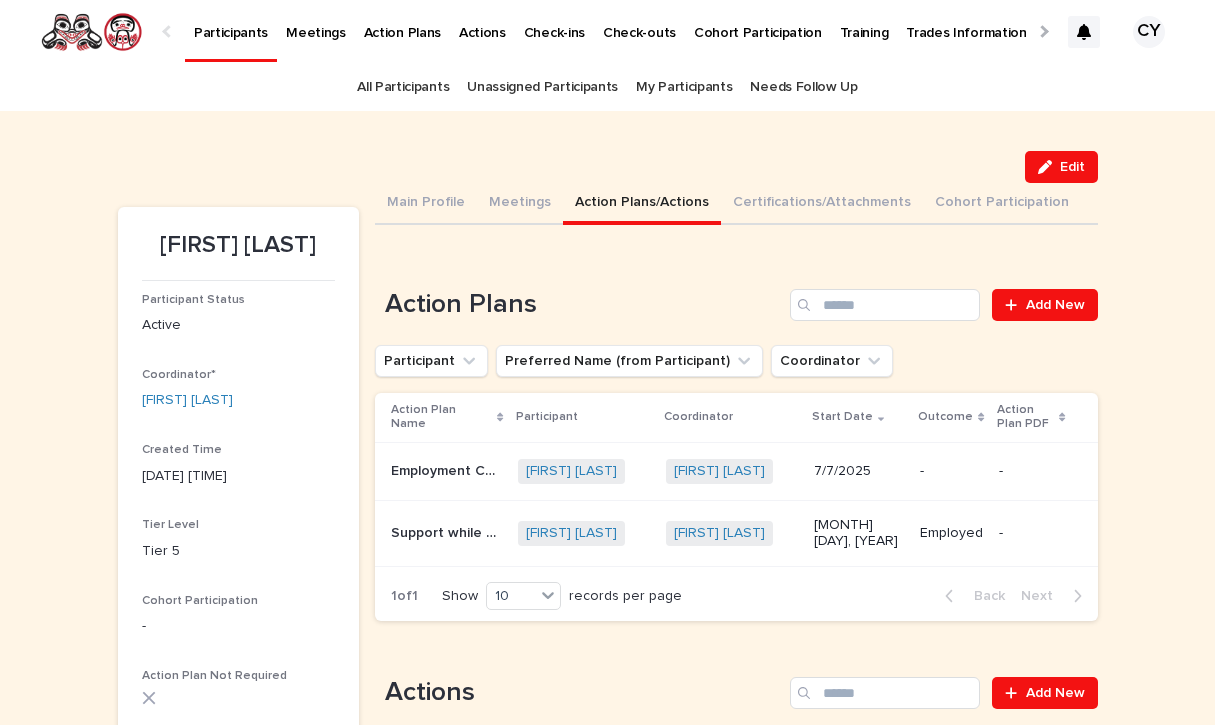 click on "Employment Coaching While on Leave" at bounding box center (448, 469) 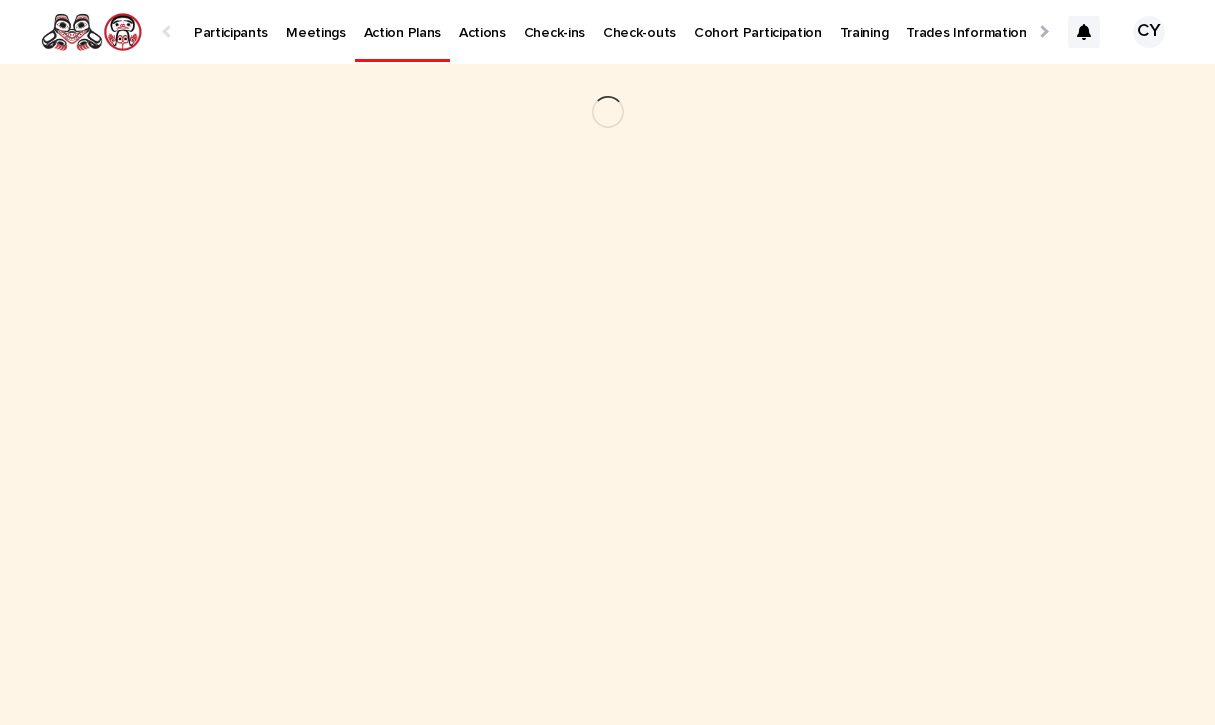 scroll, scrollTop: 0, scrollLeft: 0, axis: both 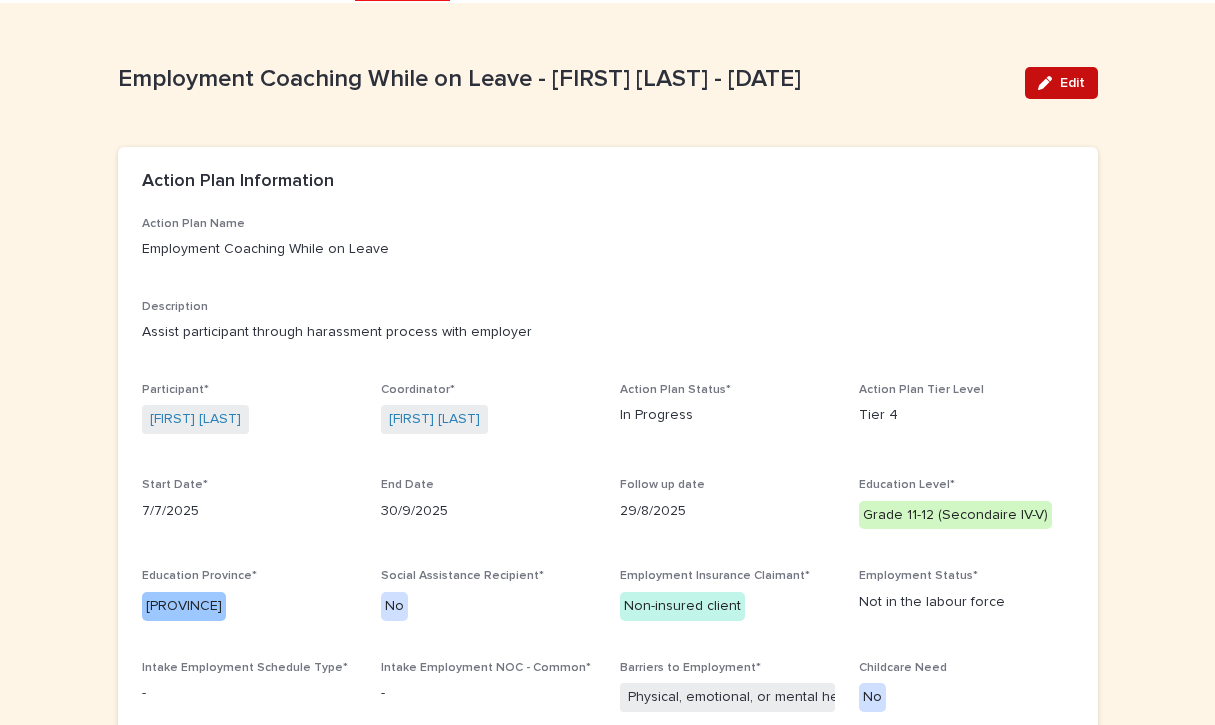 click 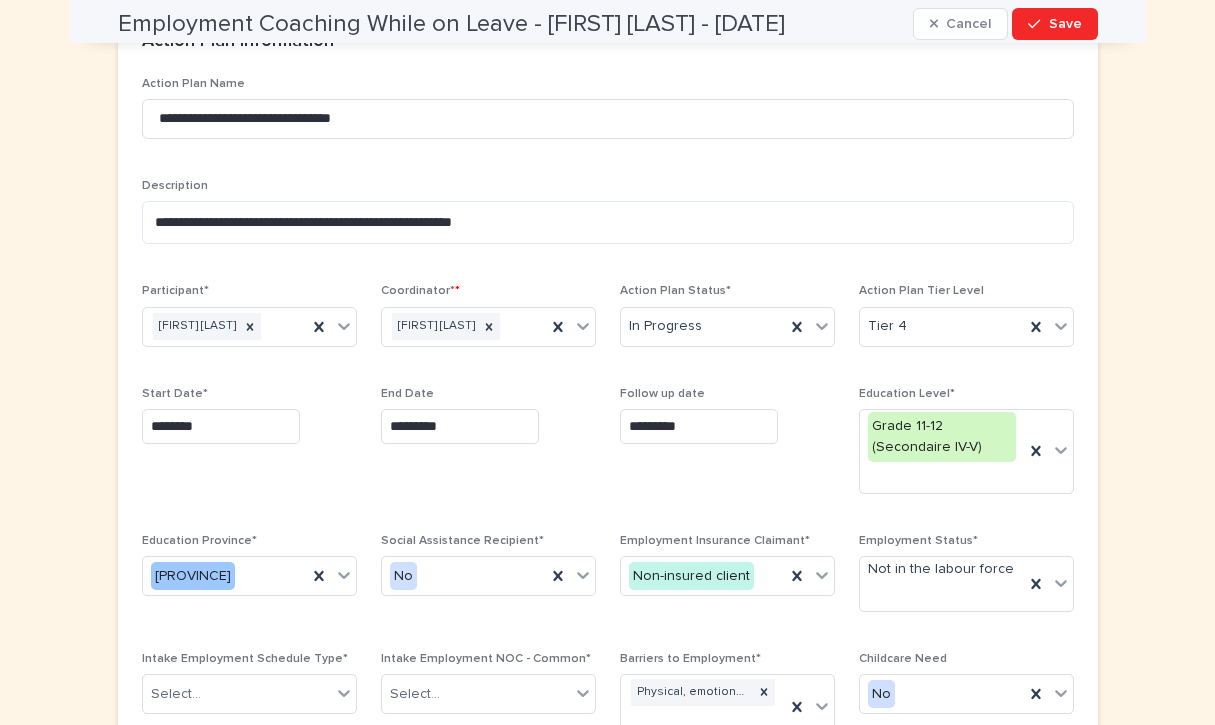 scroll, scrollTop: 205, scrollLeft: 0, axis: vertical 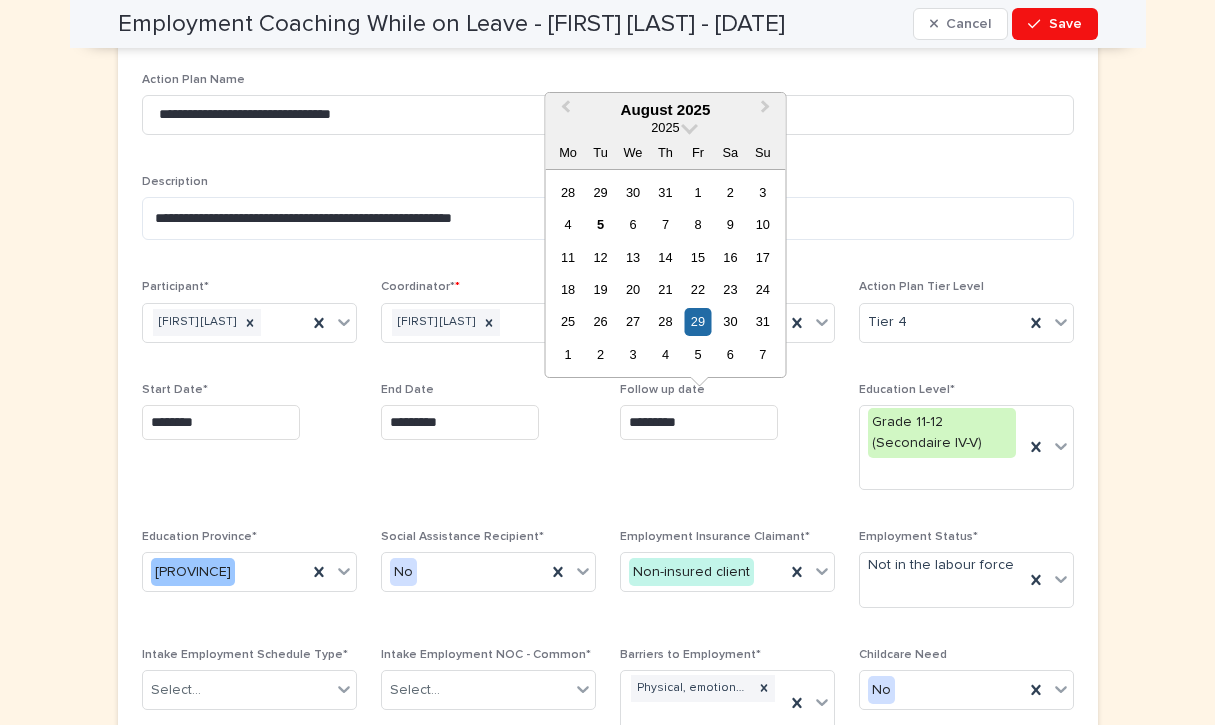 click on "*********" at bounding box center (699, 422) 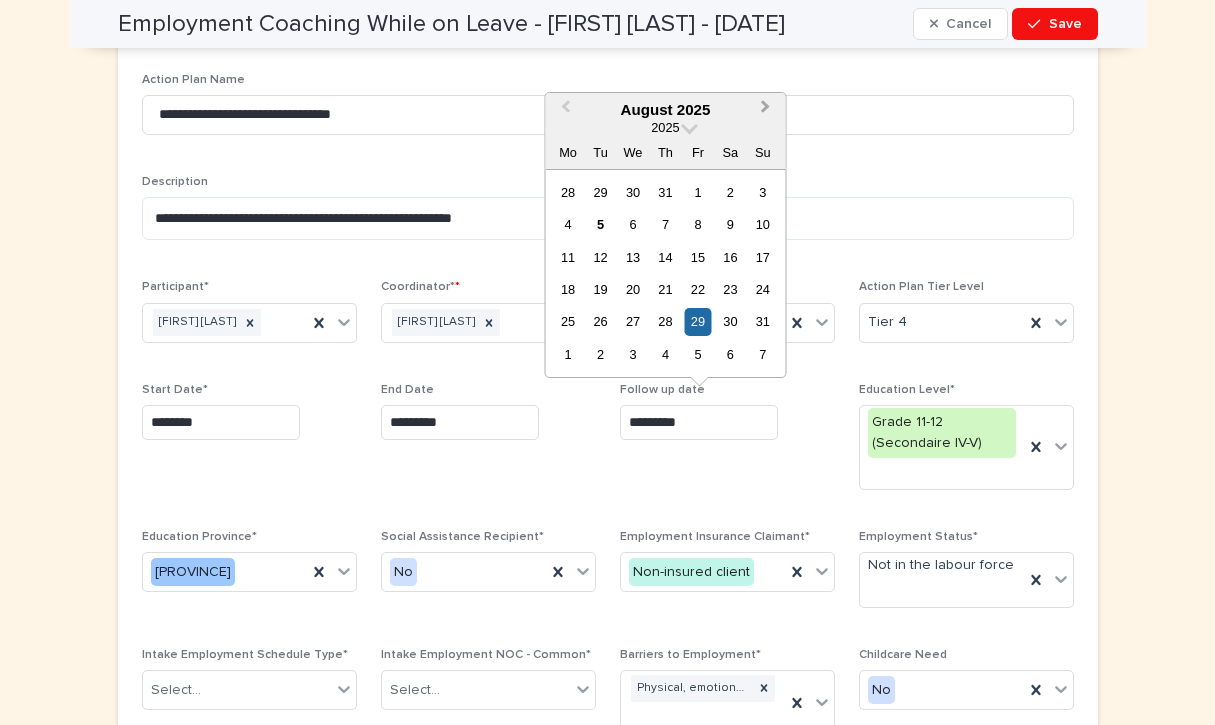 click on "Next Month" at bounding box center [768, 111] 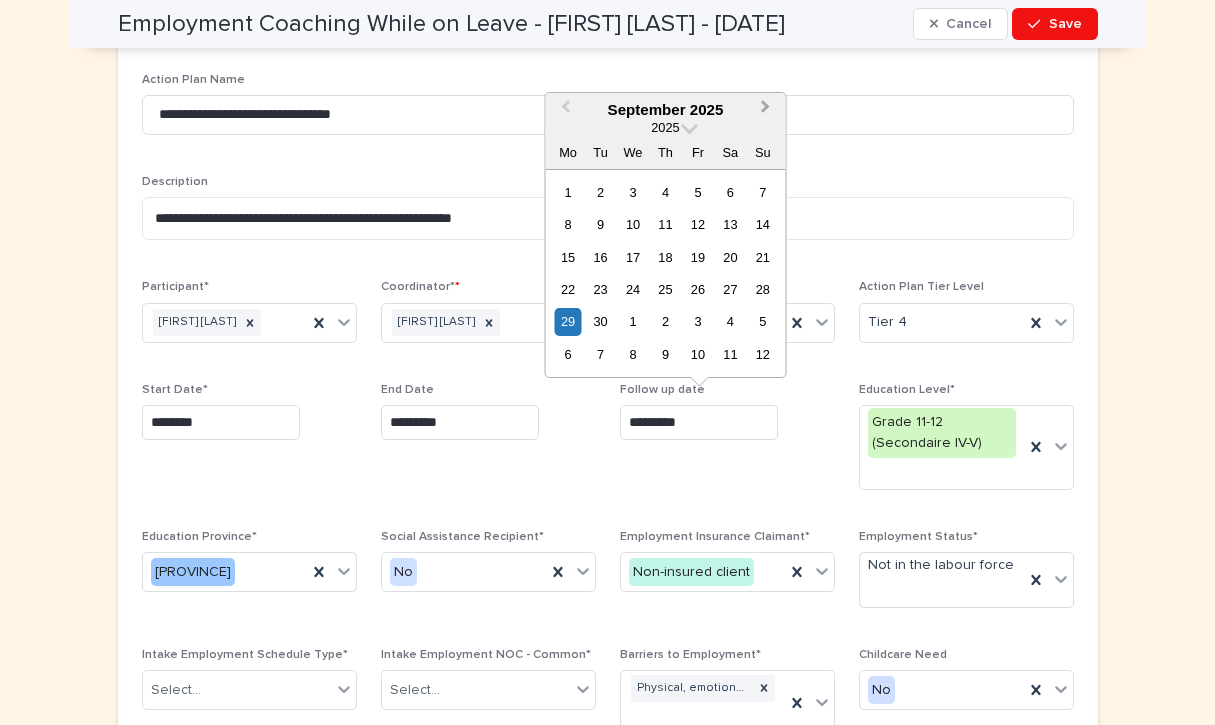 click on "Next Month" at bounding box center (768, 111) 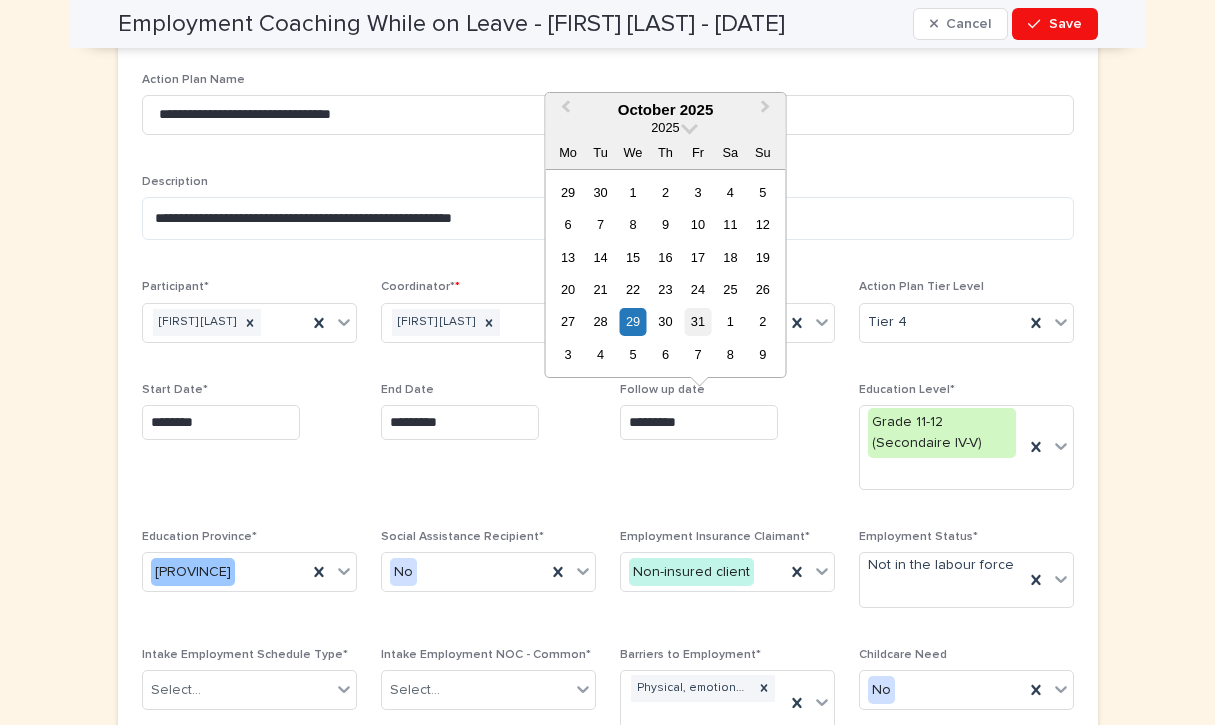 click on "31" at bounding box center (697, 321) 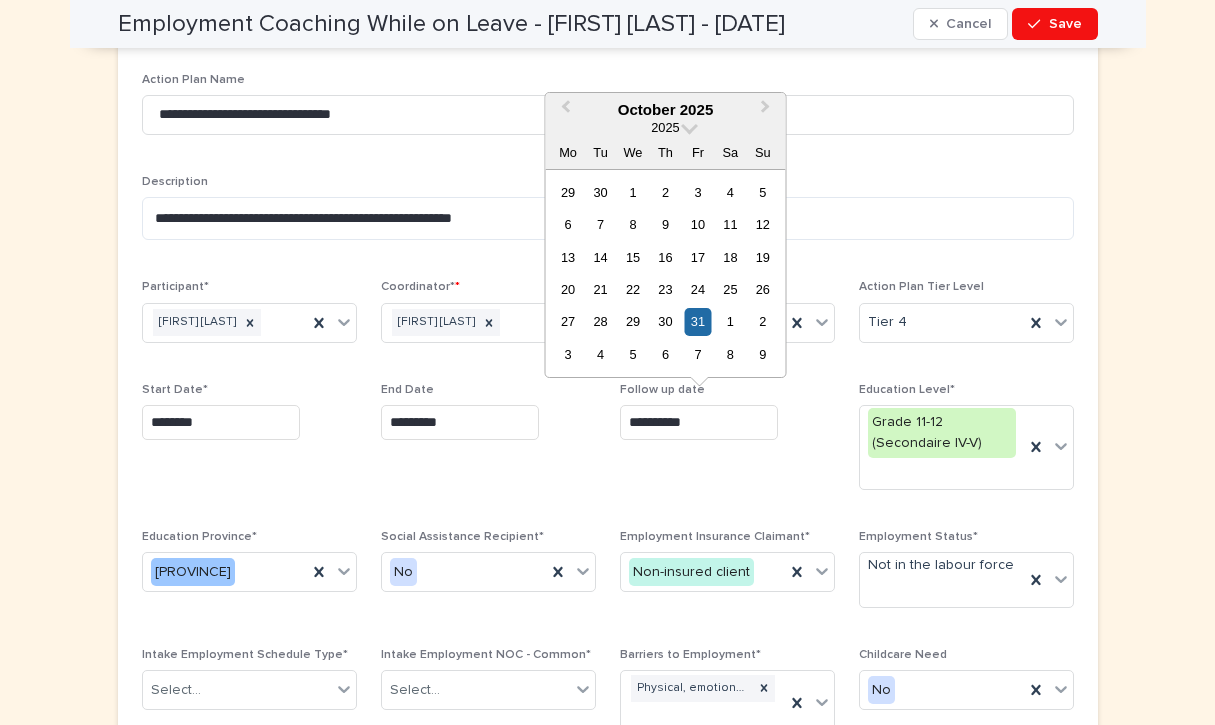click on "**********" at bounding box center (699, 422) 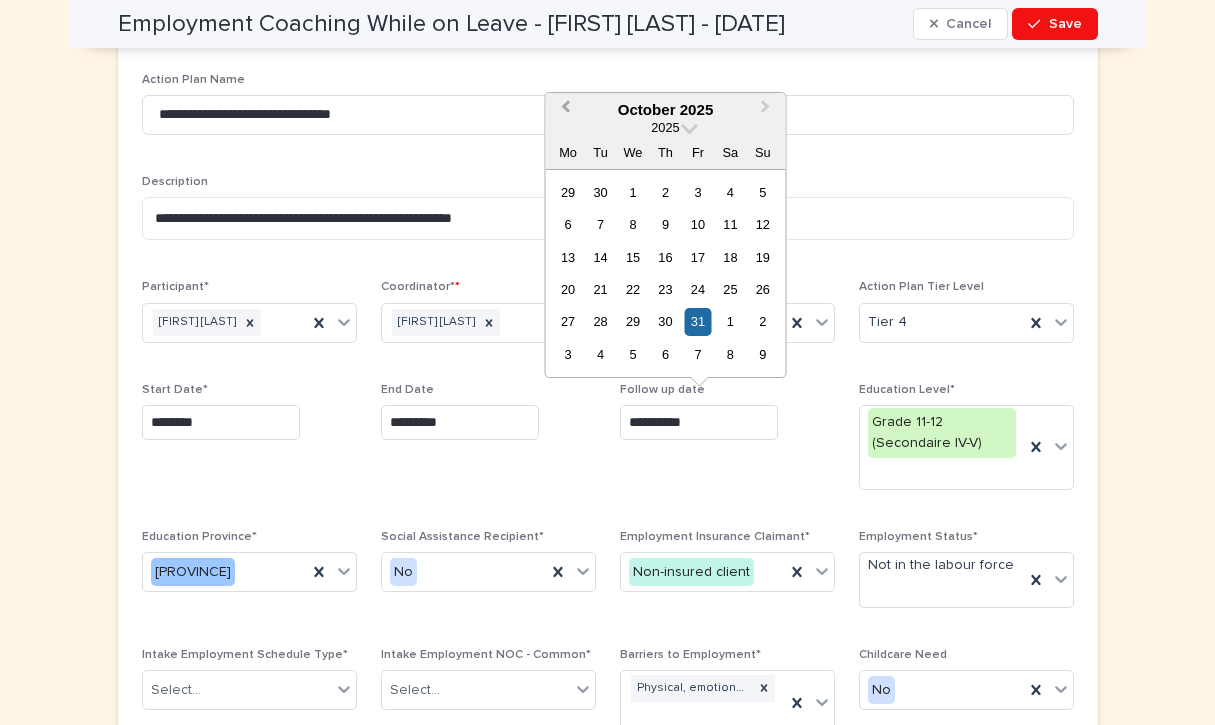 click on "Previous Month" at bounding box center (565, 109) 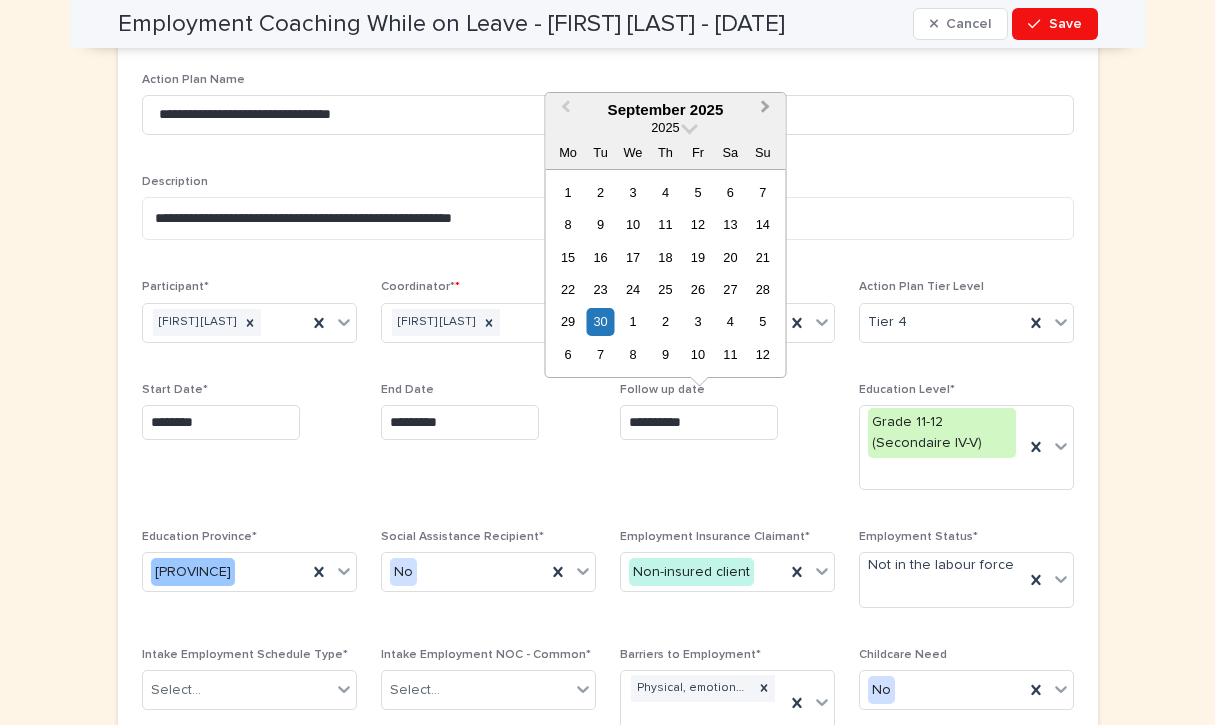 click on "Next Month" at bounding box center [768, 111] 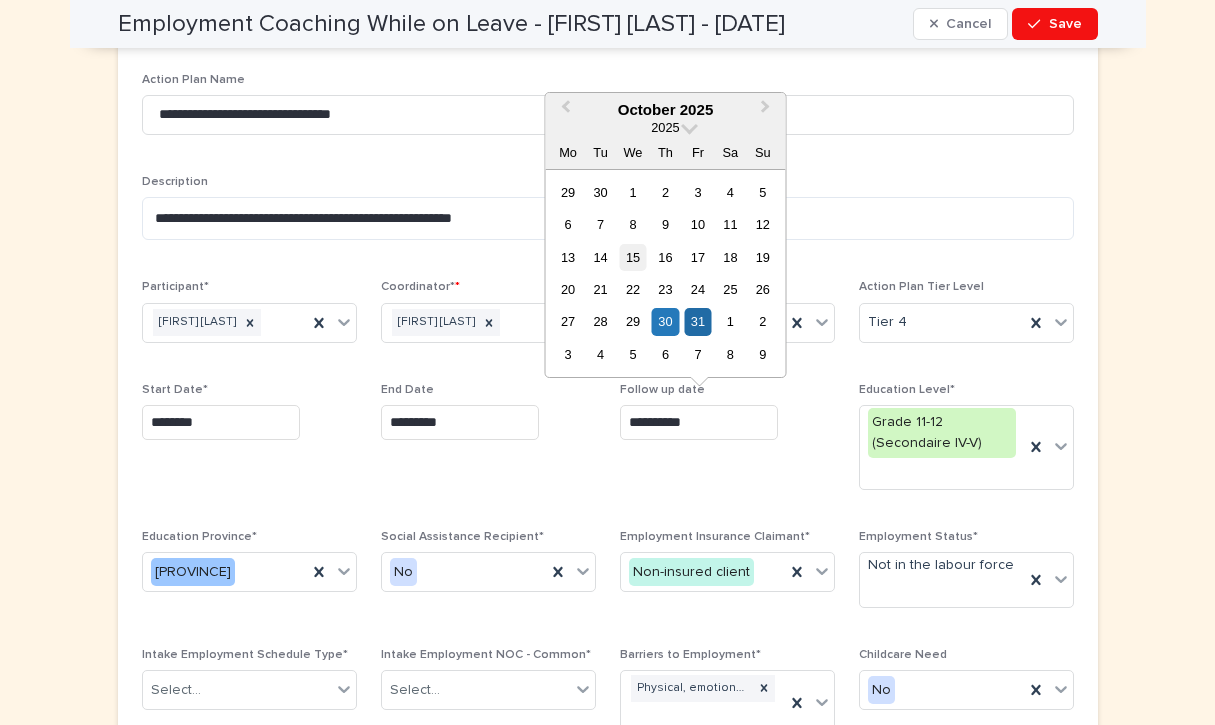 click on "15" at bounding box center (632, 257) 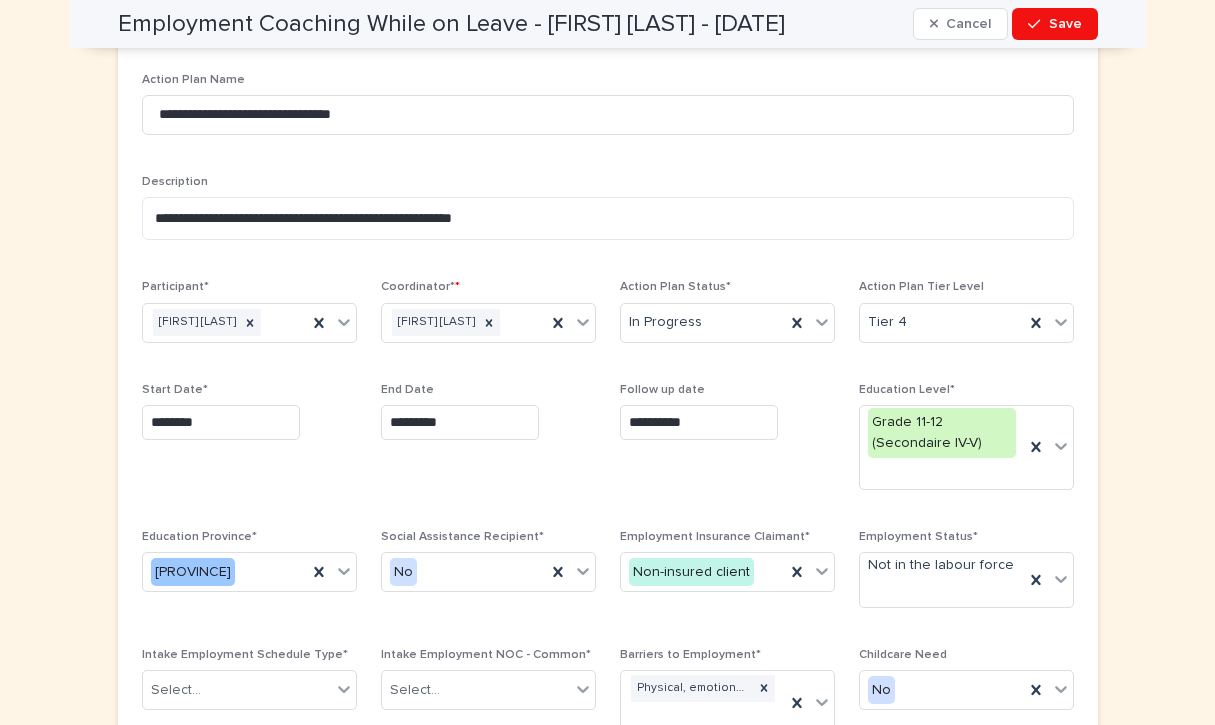 type on "**********" 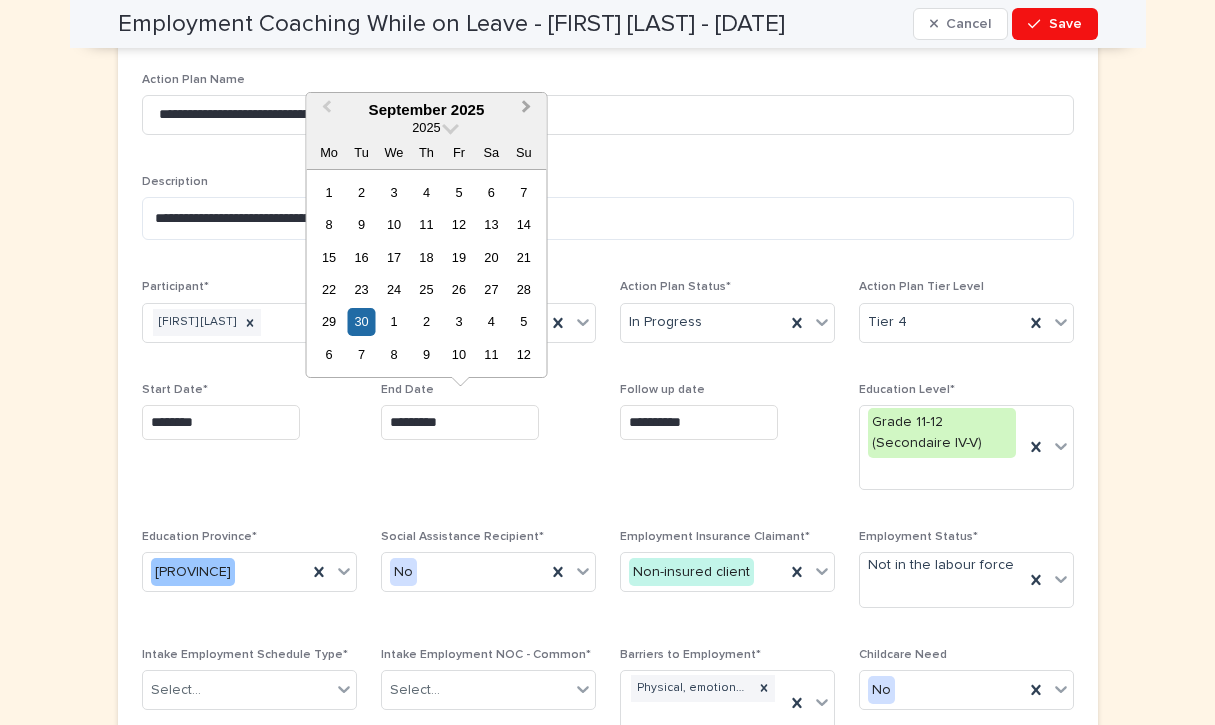 click on "Next Month" at bounding box center (529, 111) 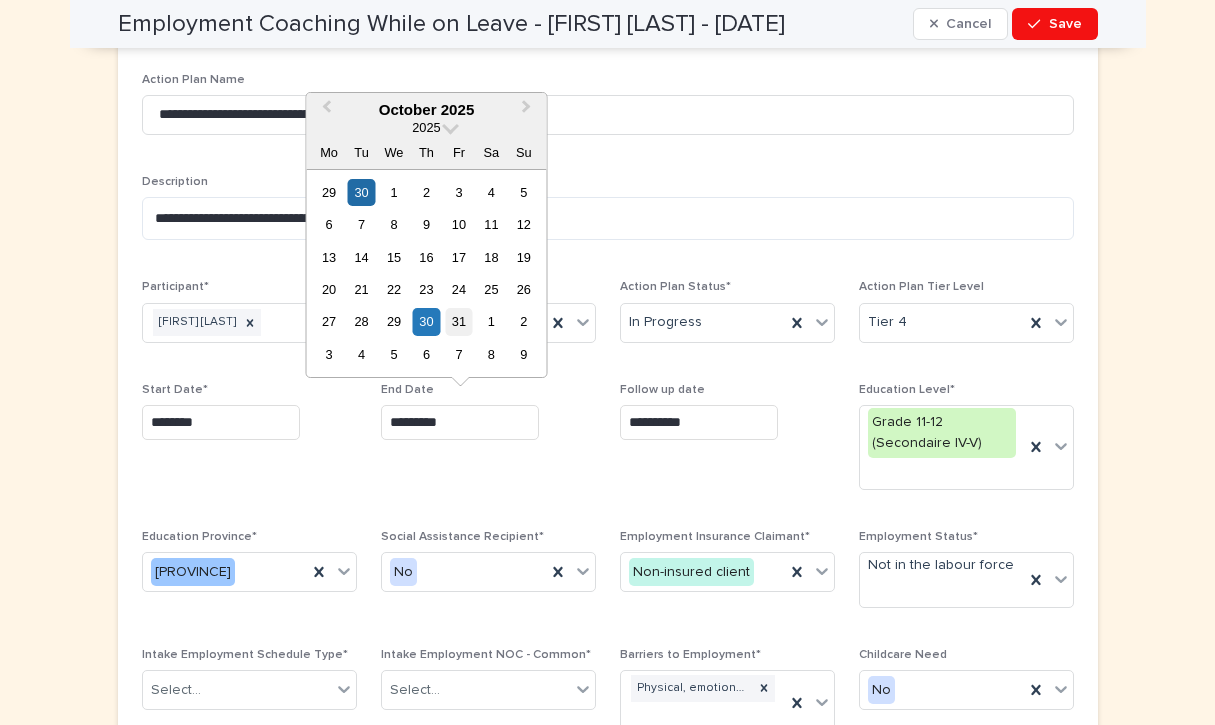 click on "31" at bounding box center [458, 321] 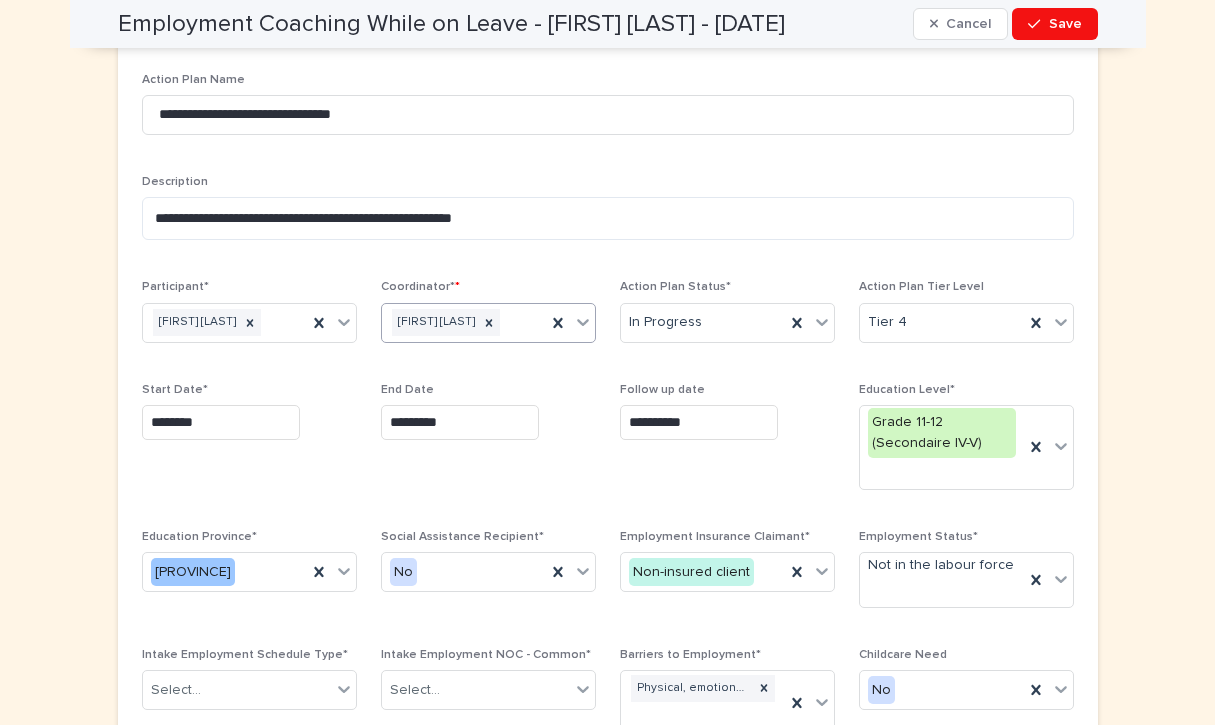 type on "**********" 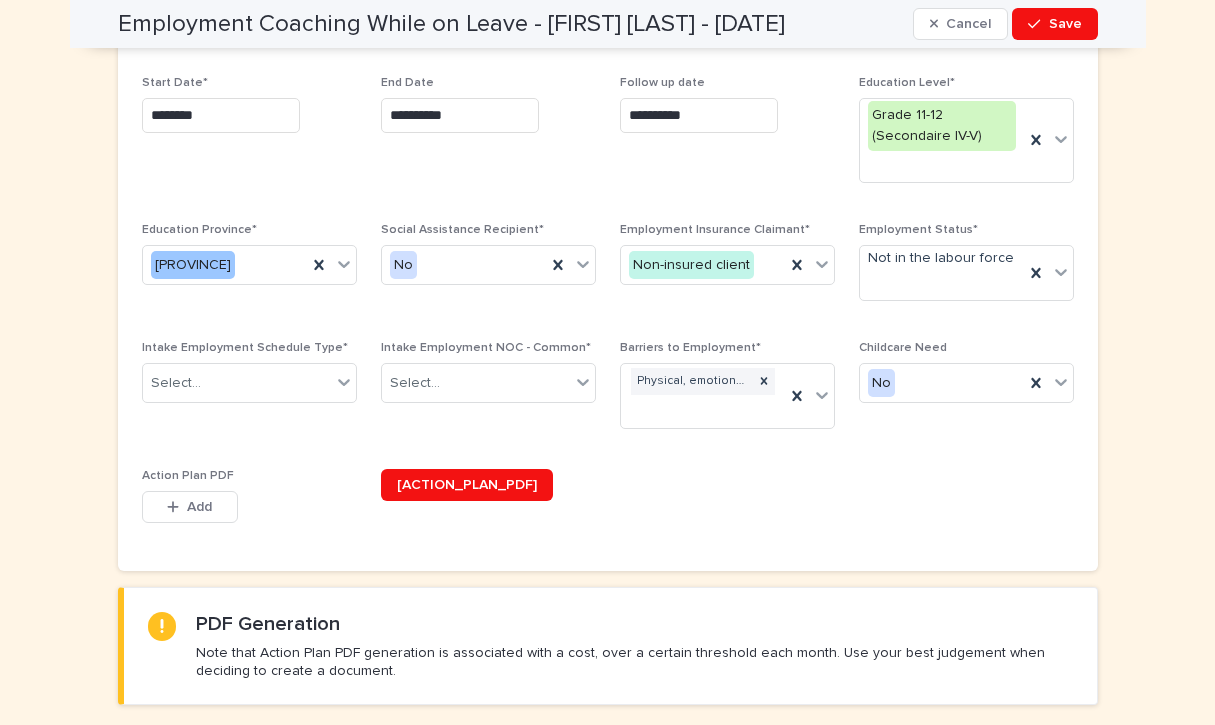 scroll, scrollTop: 525, scrollLeft: 0, axis: vertical 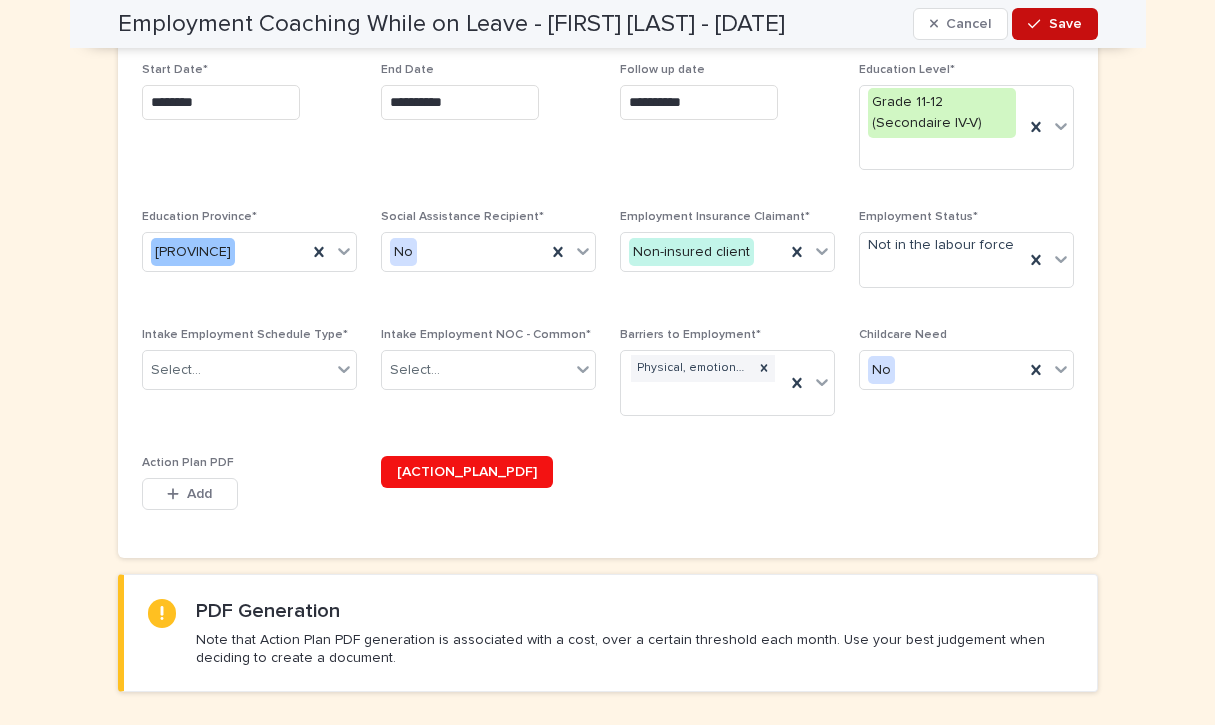 click at bounding box center (1038, 24) 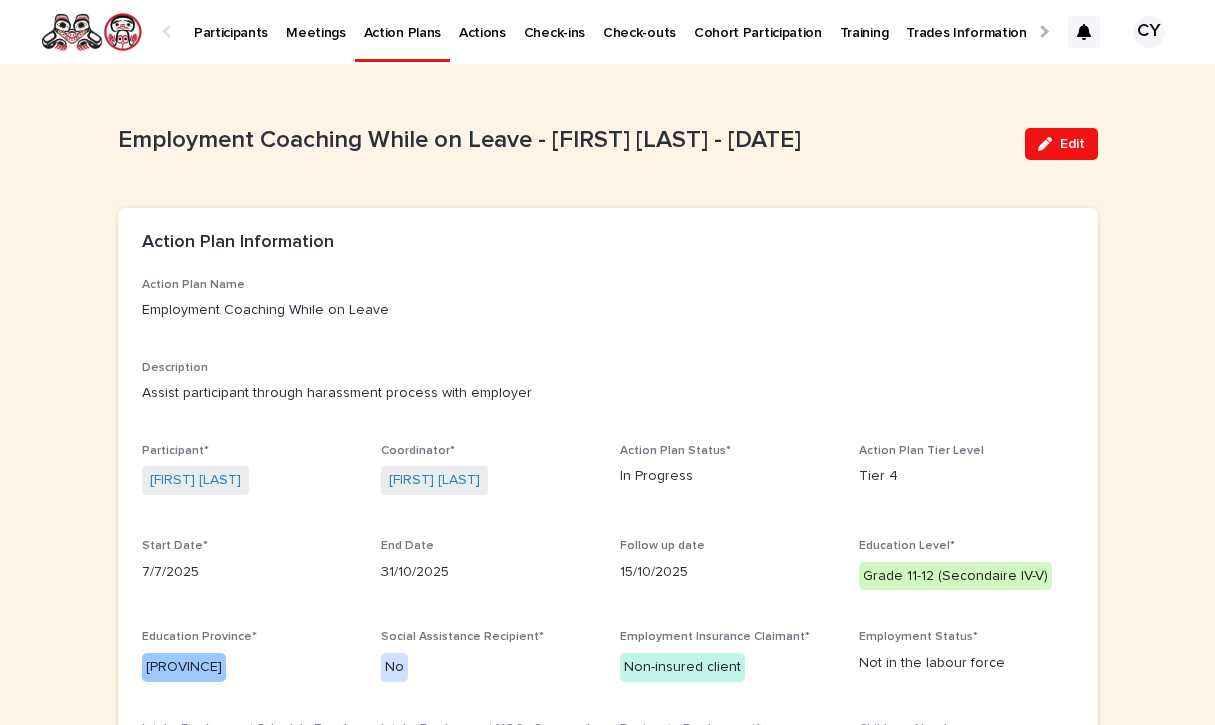 scroll, scrollTop: 0, scrollLeft: 0, axis: both 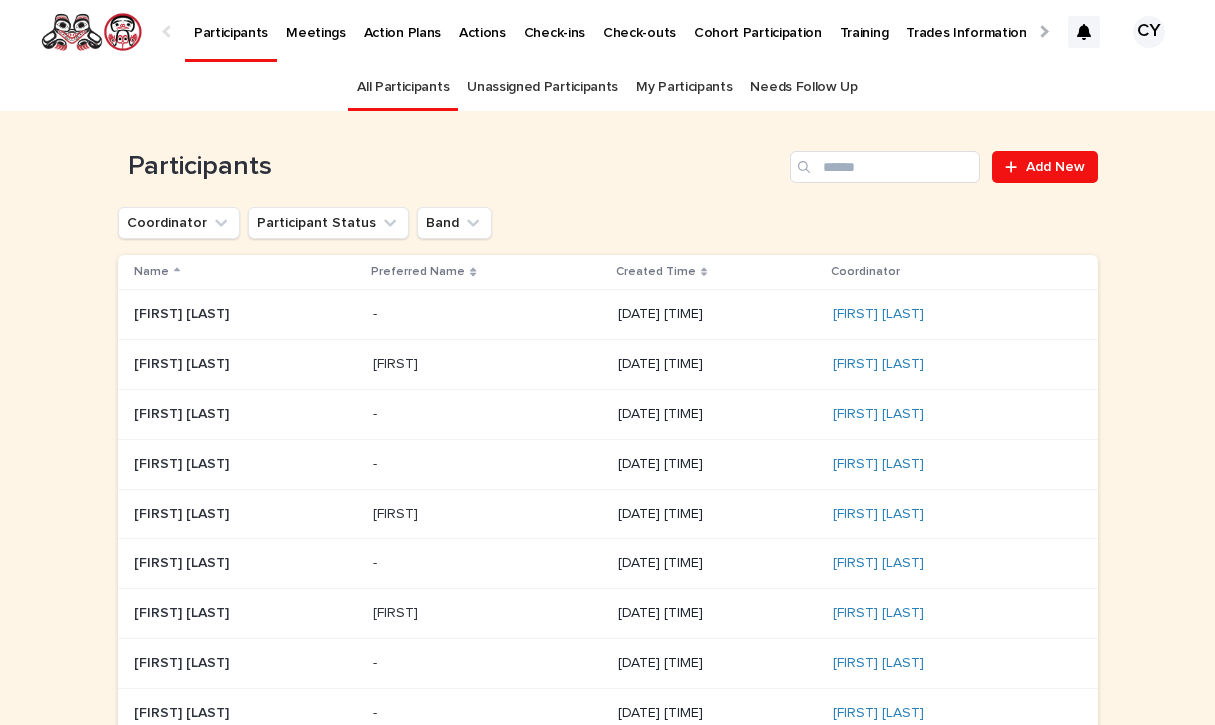 click on "My Participants" at bounding box center [684, 87] 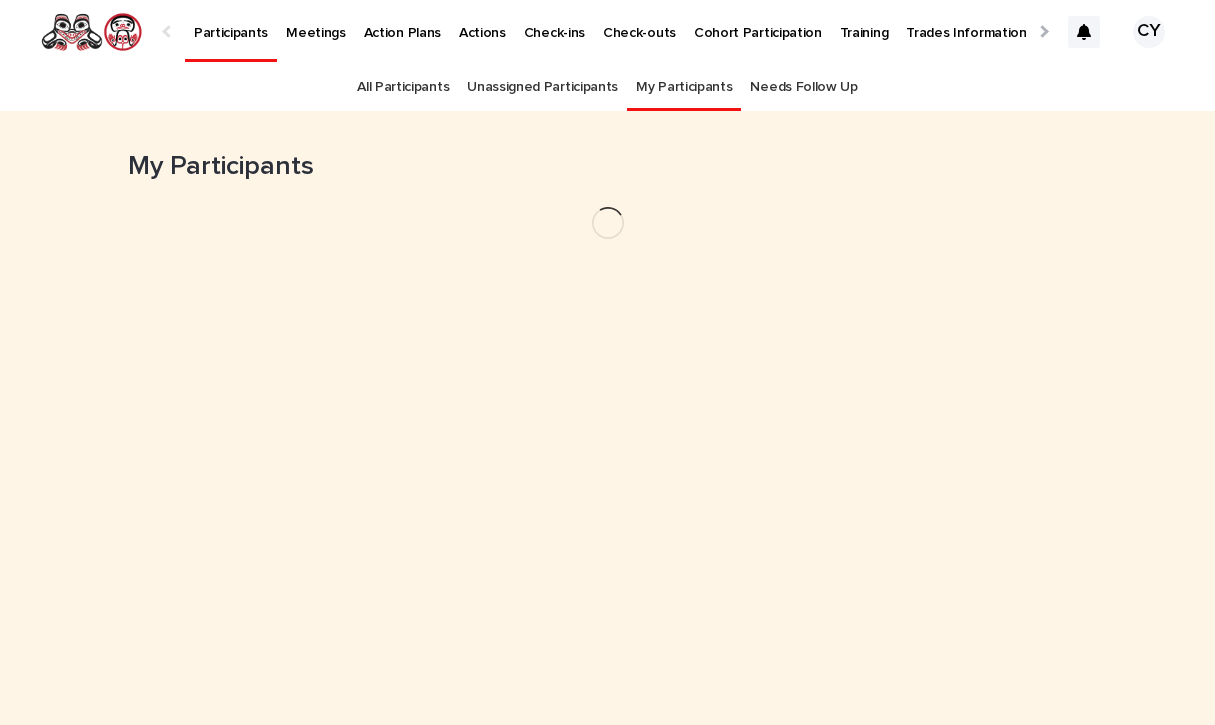 scroll, scrollTop: 0, scrollLeft: 0, axis: both 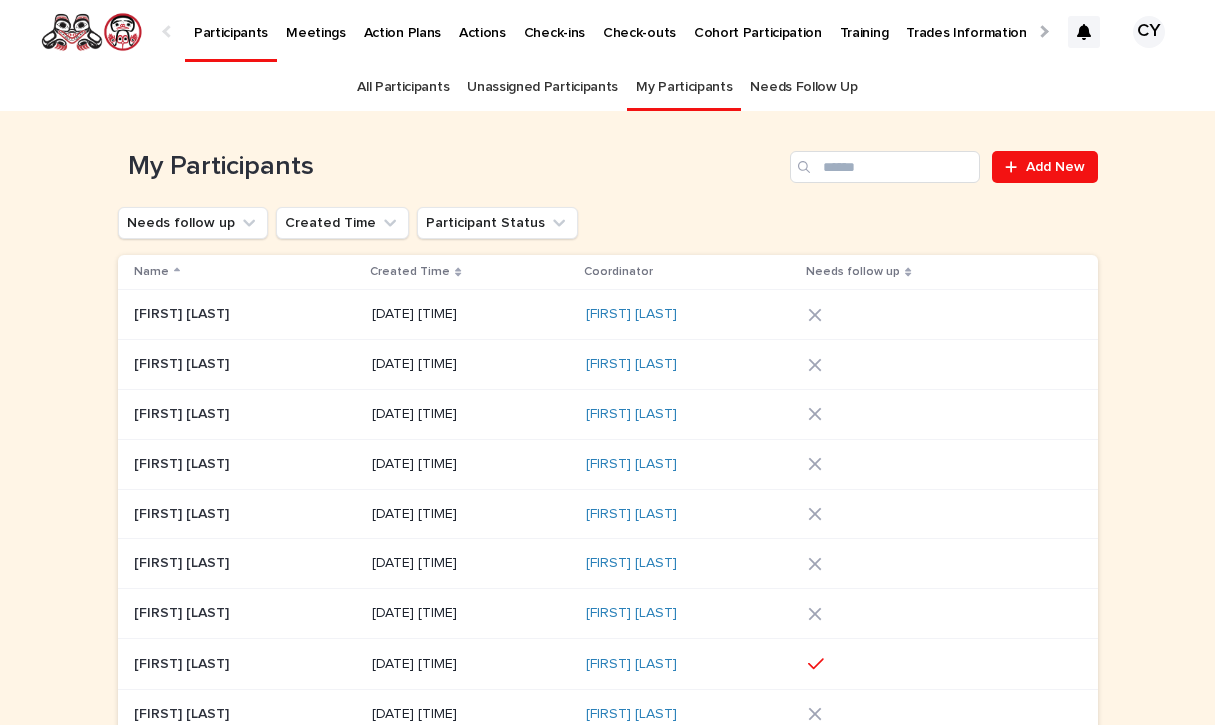 click on "[FIRST] [LAST]" at bounding box center [183, 312] 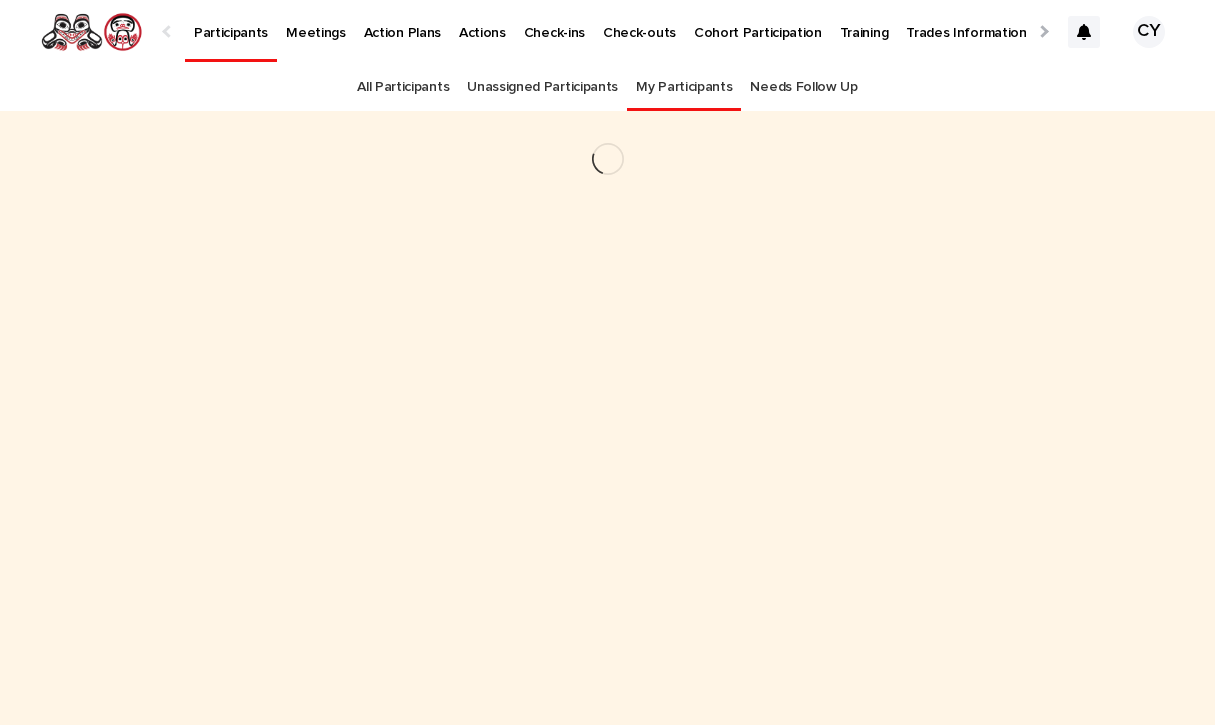 scroll, scrollTop: 0, scrollLeft: 0, axis: both 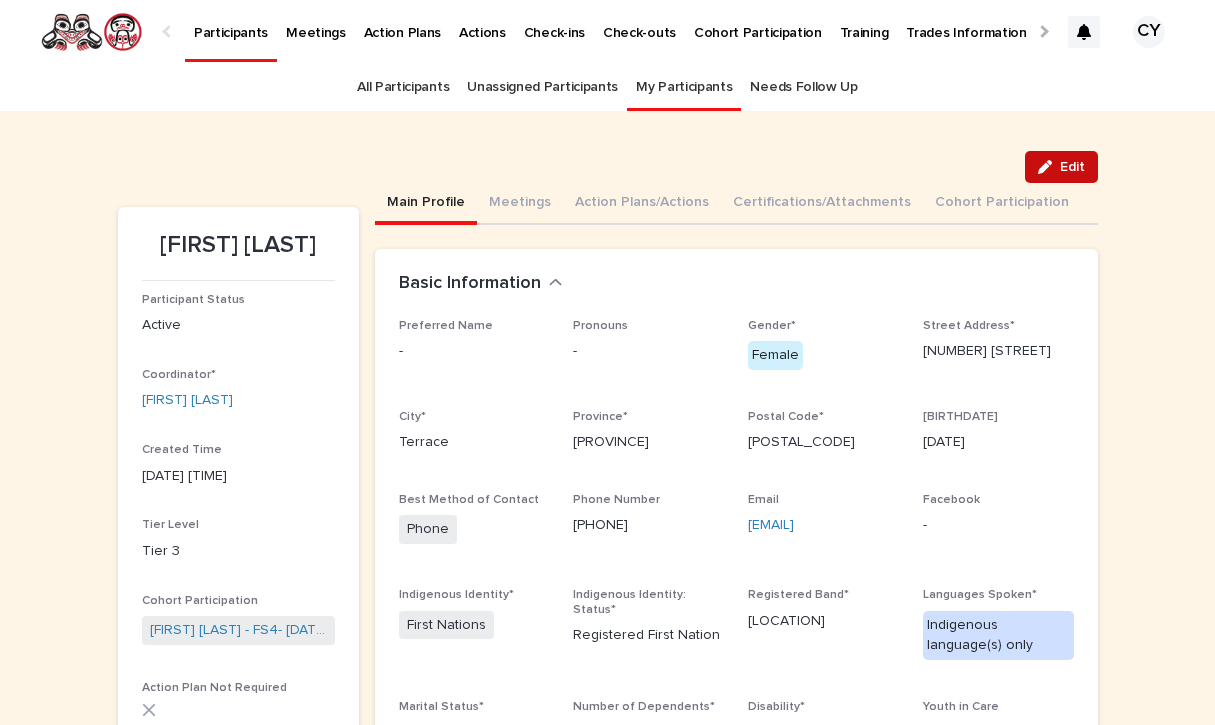 click at bounding box center (1049, 167) 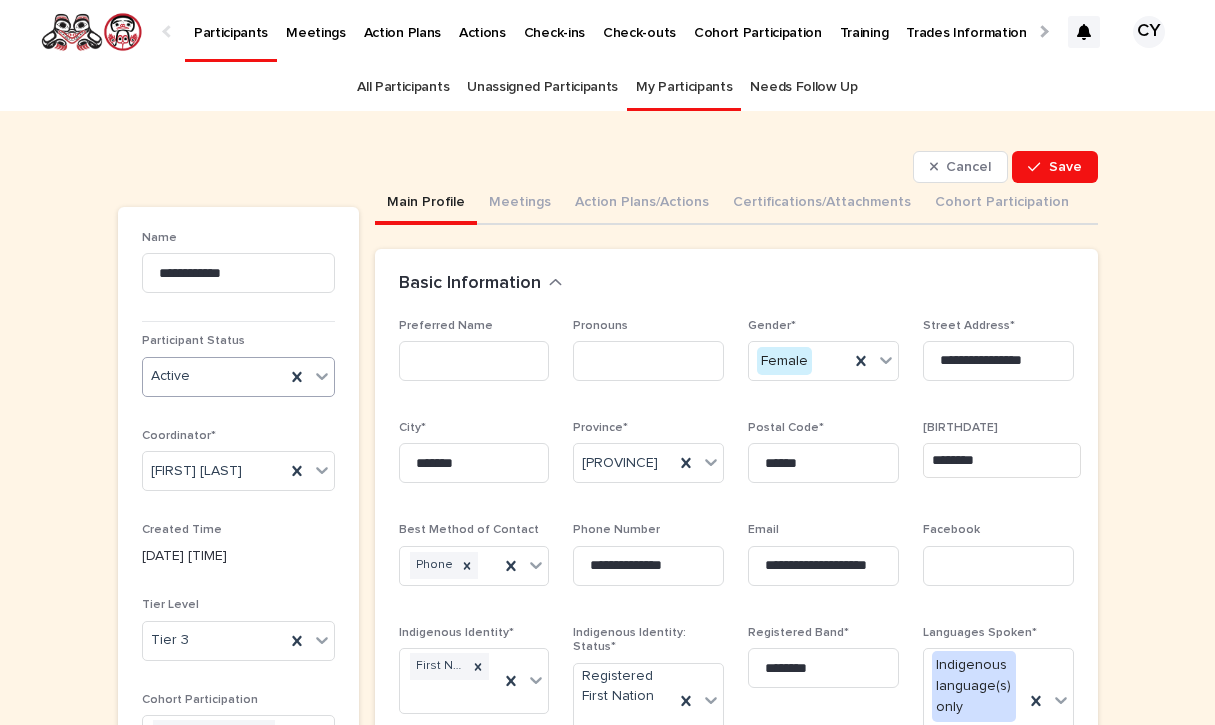 click 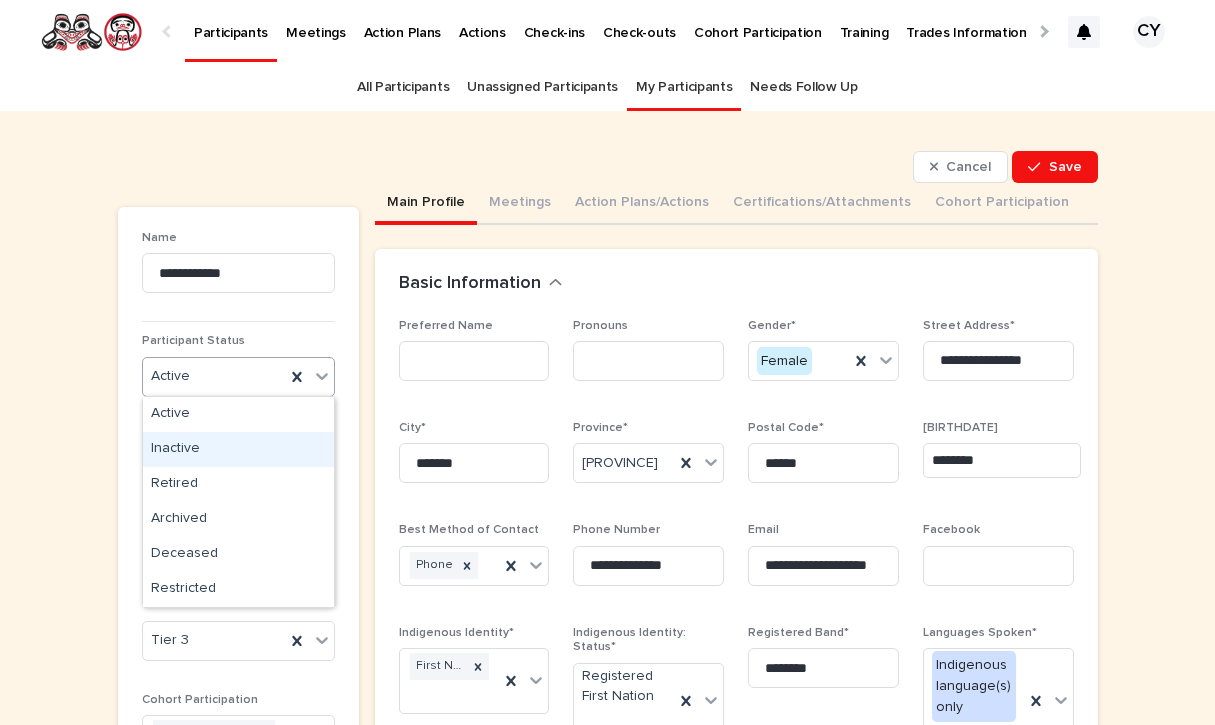 drag, startPoint x: 287, startPoint y: 430, endPoint x: 259, endPoint y: 454, distance: 36.878178 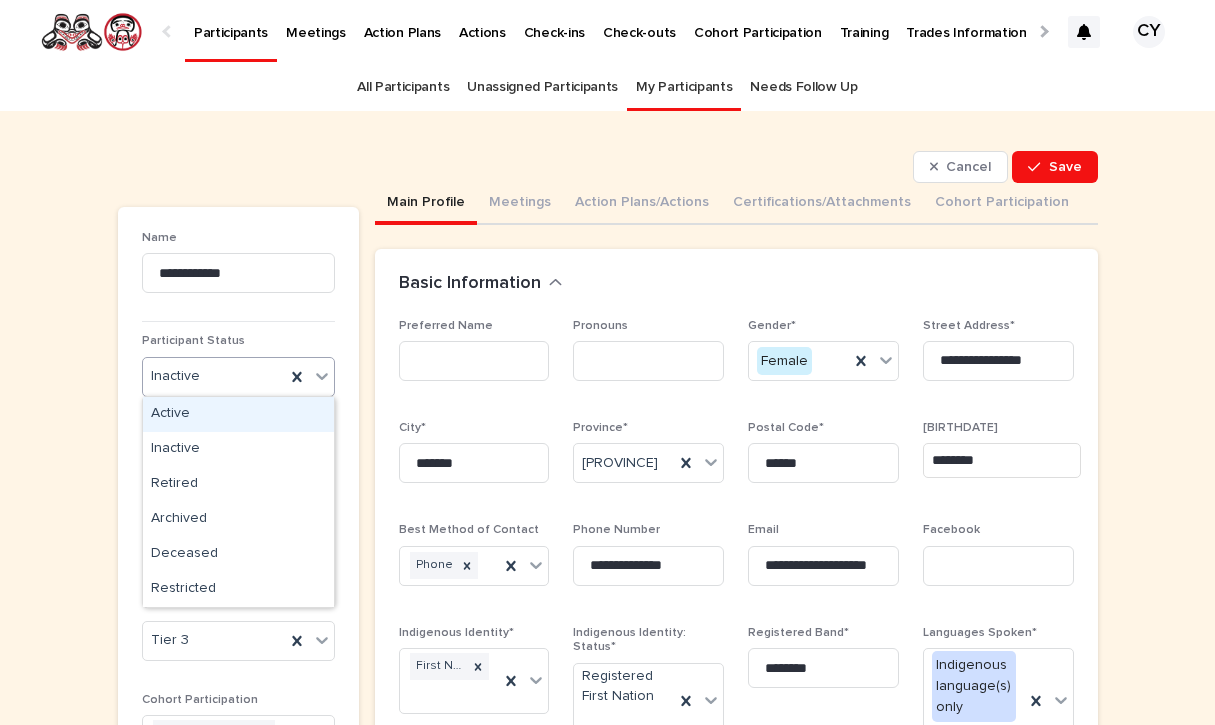 click 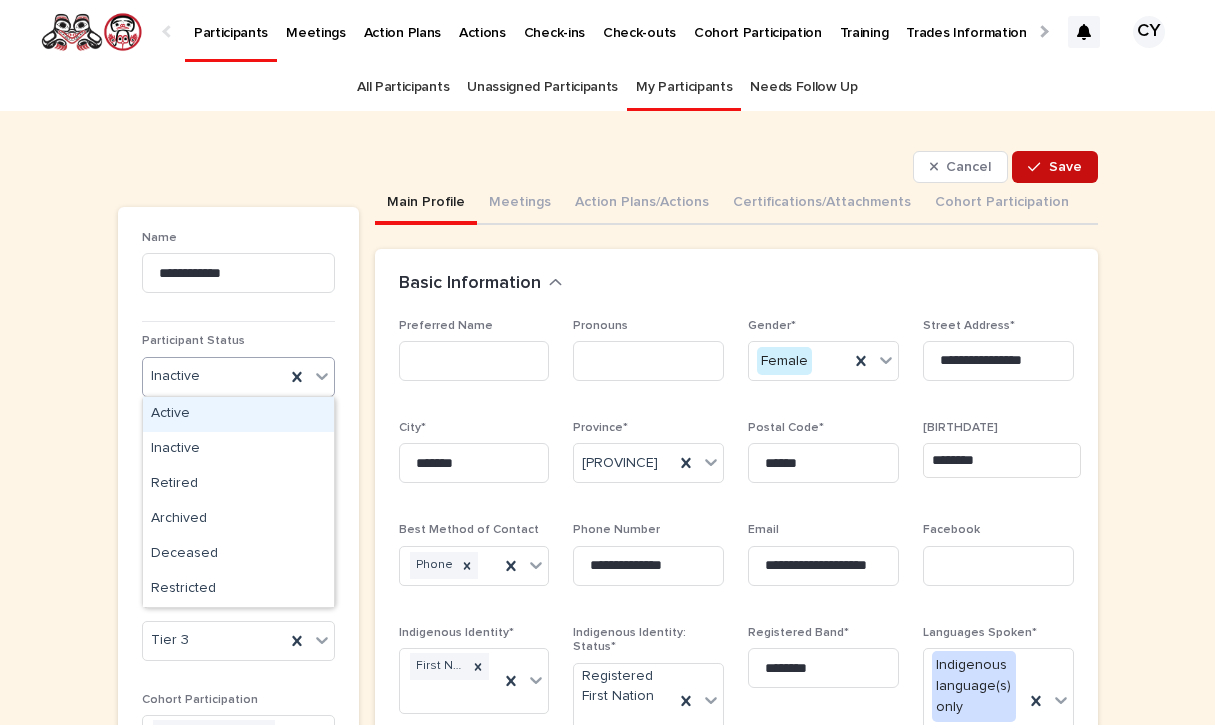 click on "Save" at bounding box center (1065, 167) 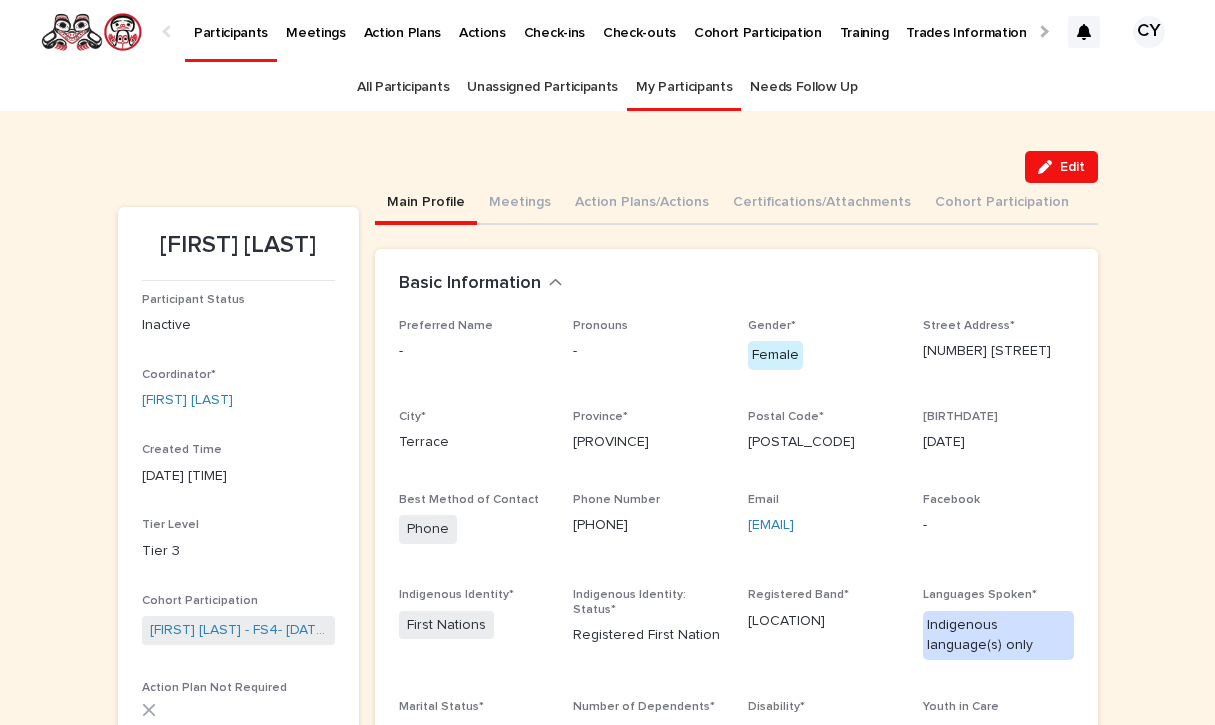 scroll, scrollTop: 0, scrollLeft: 0, axis: both 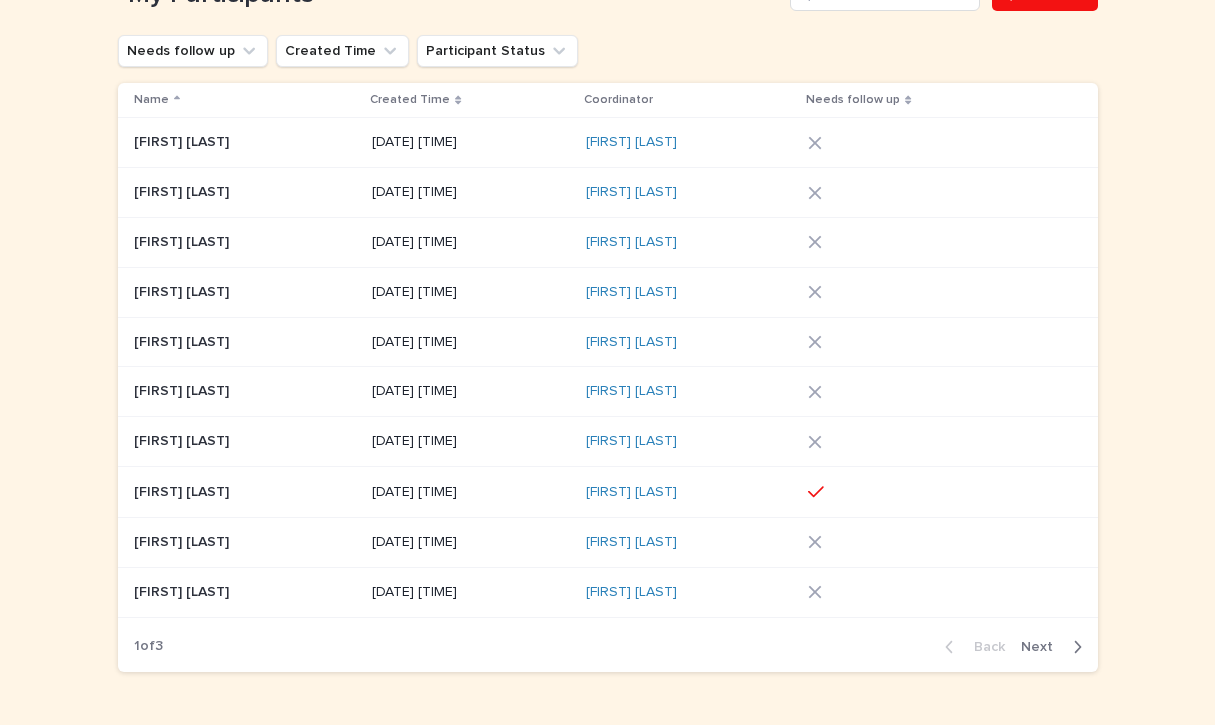 click on "Next" at bounding box center (1043, 647) 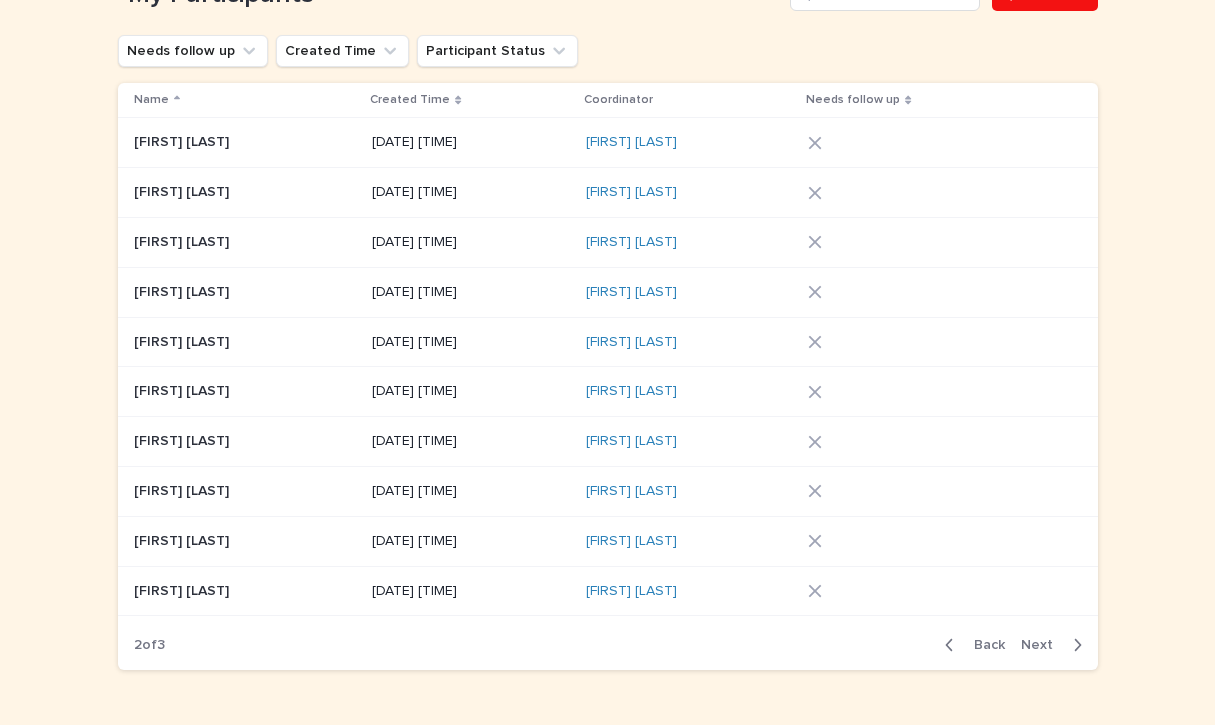 click on "Next" at bounding box center (1043, 645) 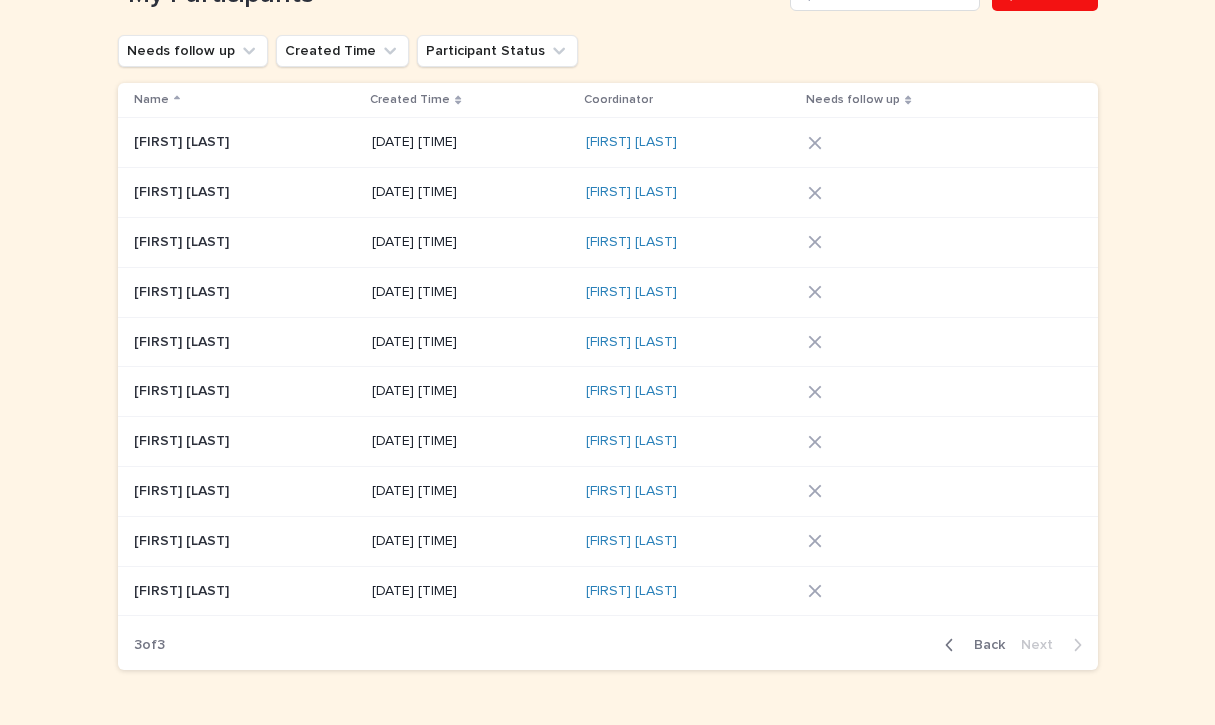 scroll, scrollTop: 0, scrollLeft: 0, axis: both 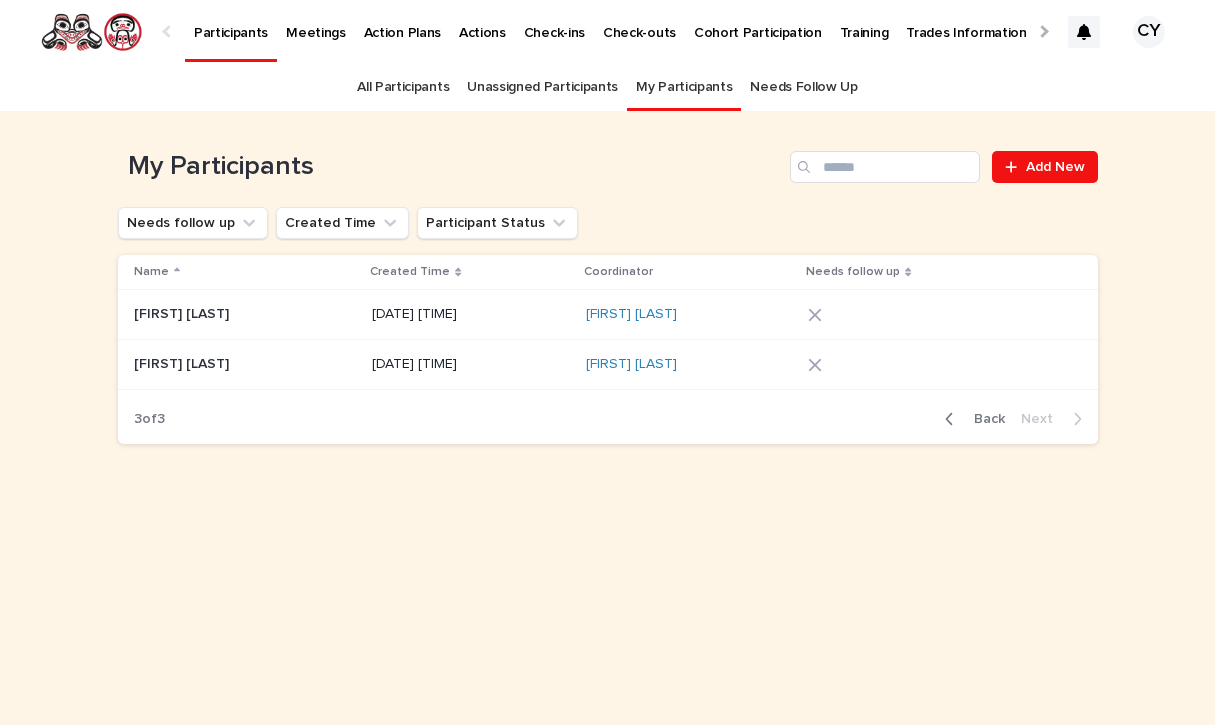 click on "Back" at bounding box center (983, 419) 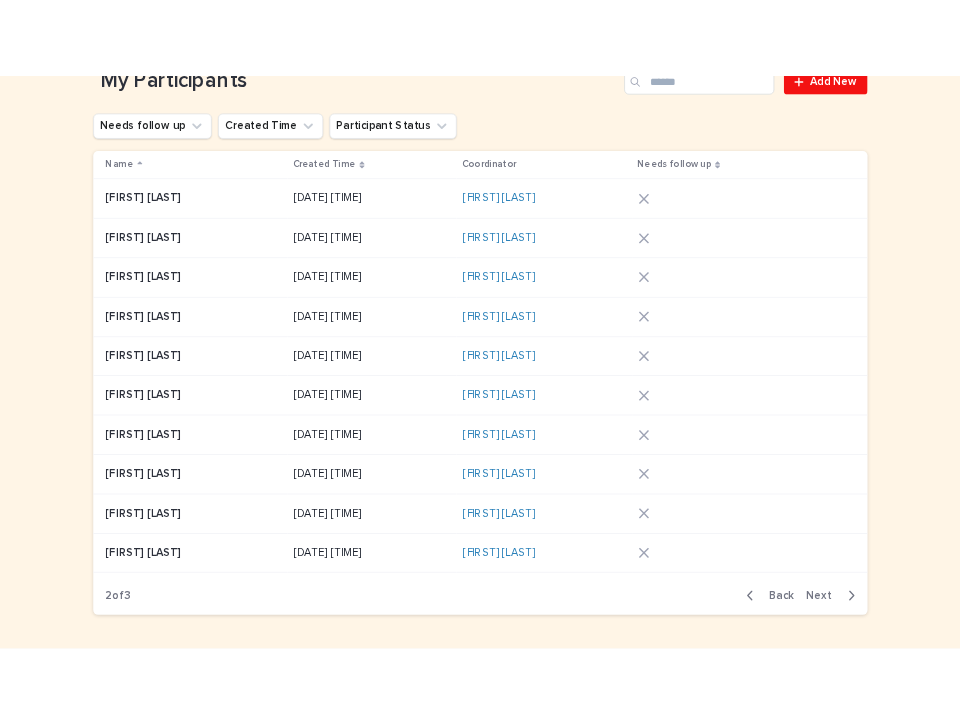 scroll, scrollTop: 164, scrollLeft: 0, axis: vertical 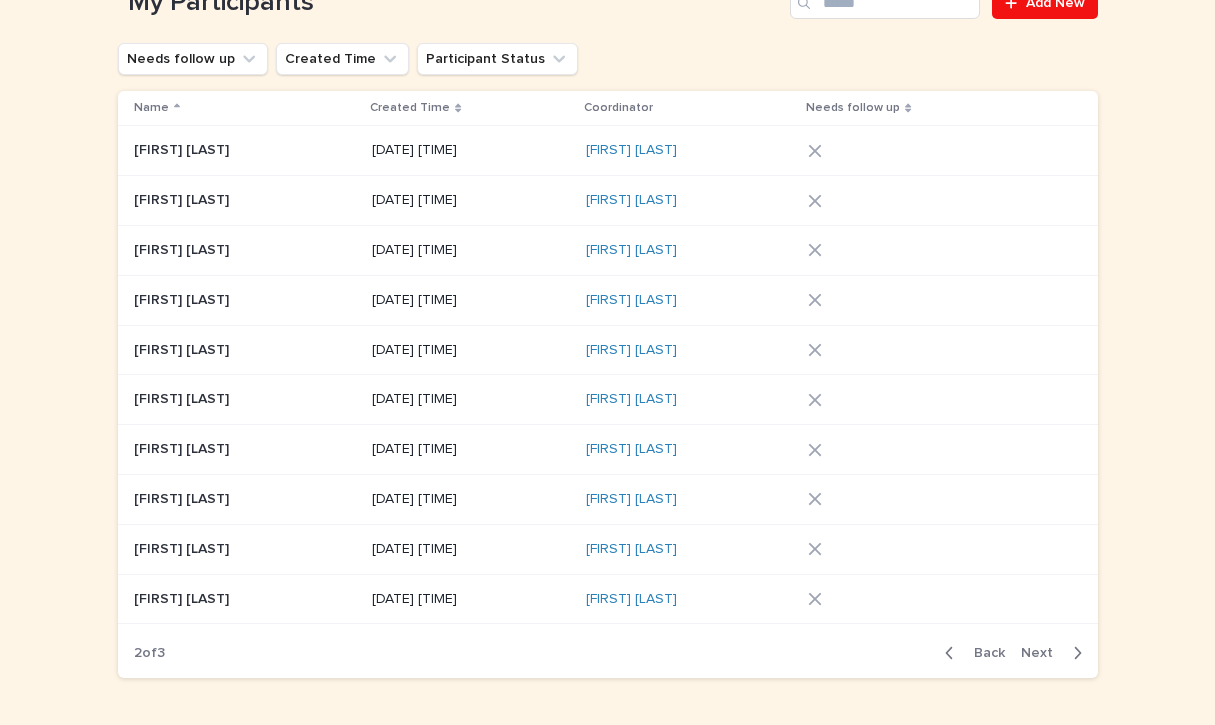 click on "Back" at bounding box center [983, 653] 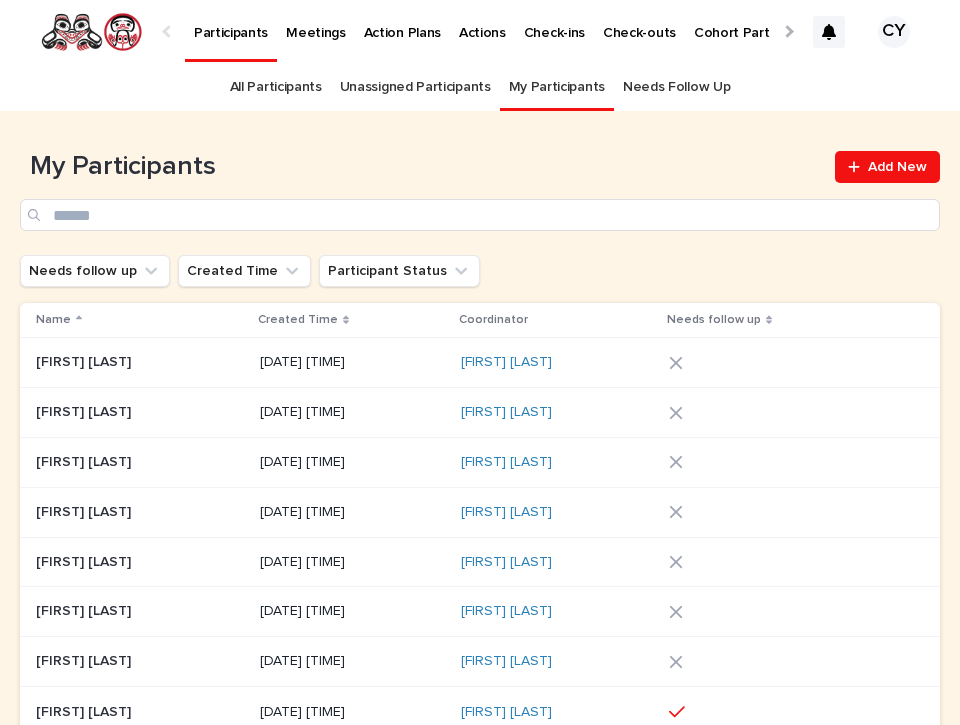 scroll, scrollTop: 0, scrollLeft: 0, axis: both 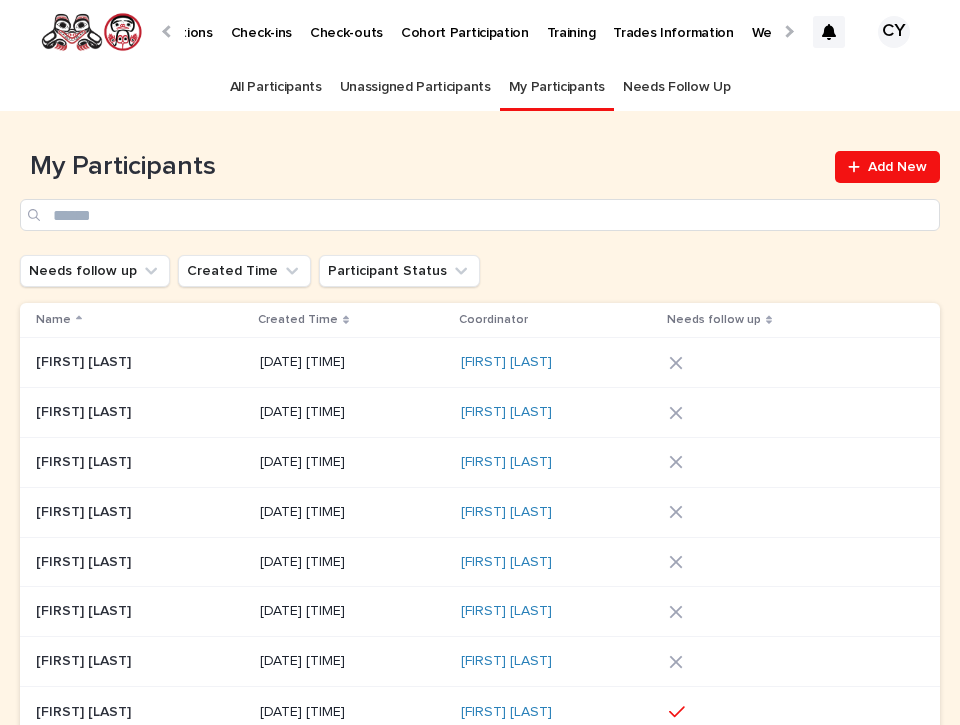 click at bounding box center (787, 31) 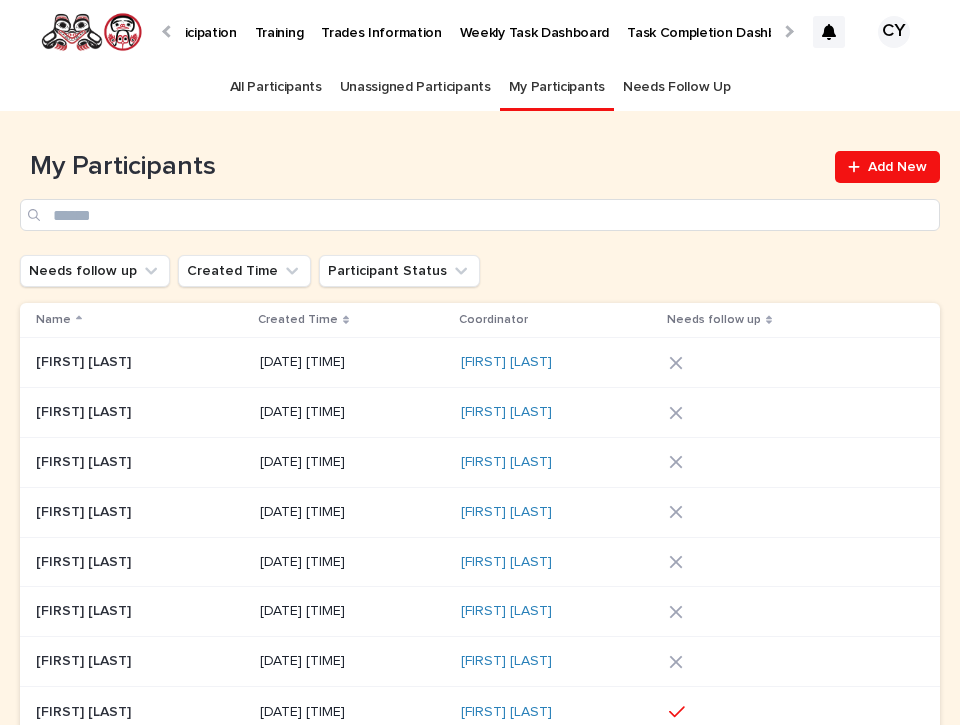 scroll, scrollTop: 0, scrollLeft: 586, axis: horizontal 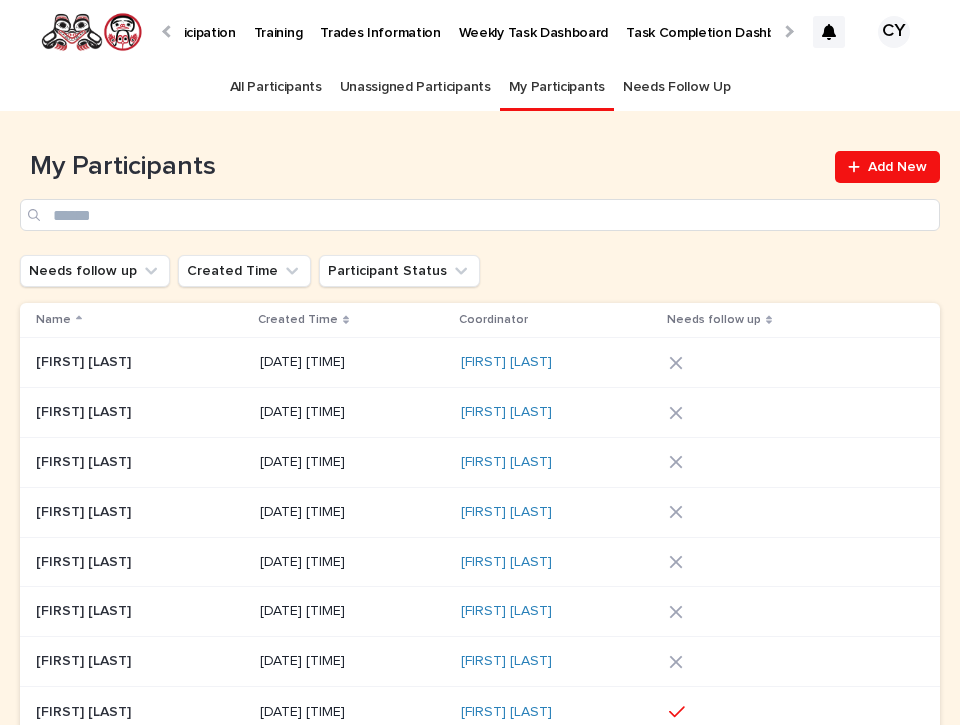 click on "Task Completion Dashboard" at bounding box center (714, 21) 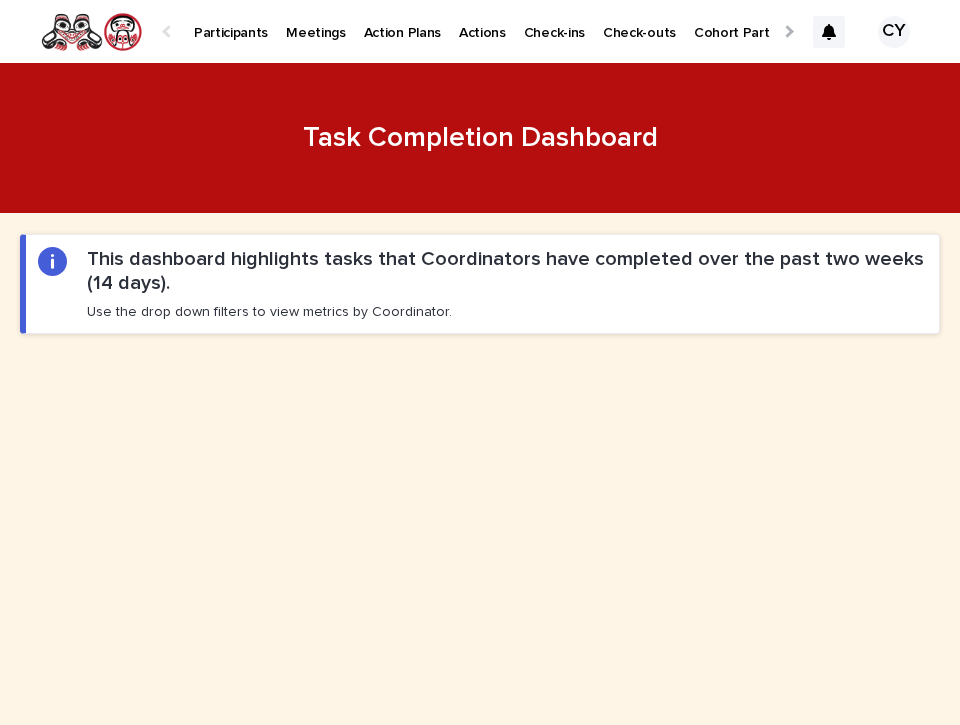 scroll, scrollTop: 0, scrollLeft: 509, axis: horizontal 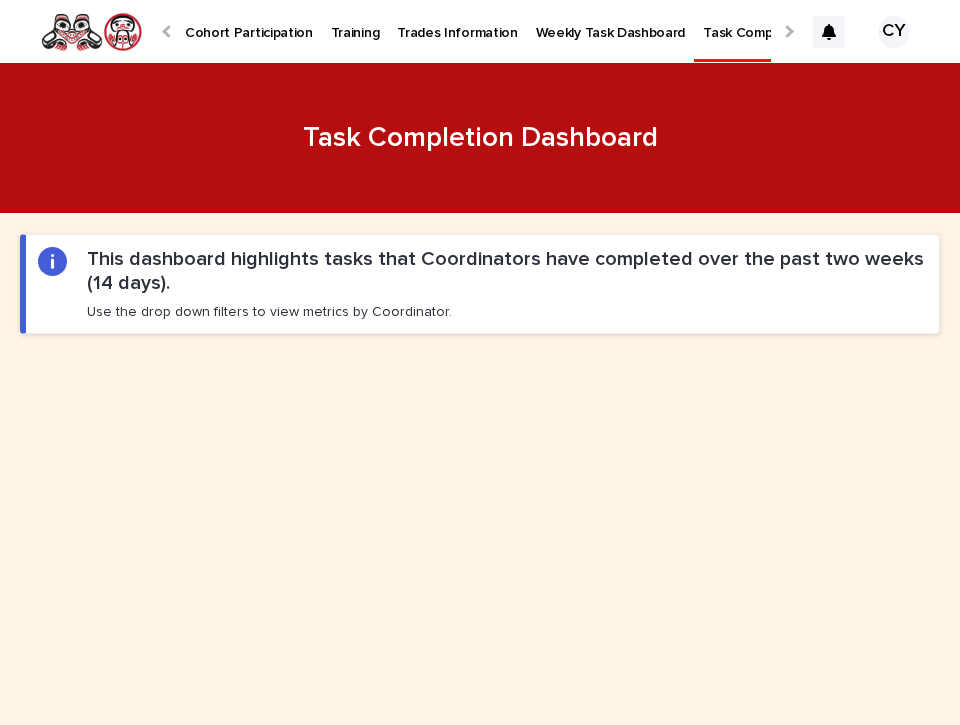 click at bounding box center [787, 31] 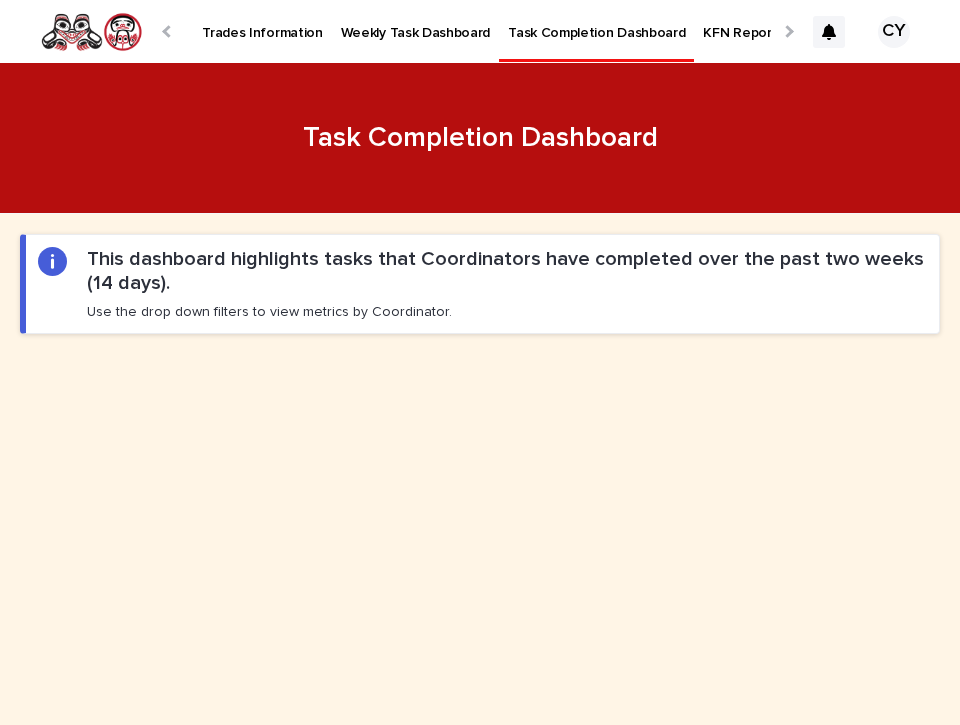 scroll, scrollTop: 0, scrollLeft: 749, axis: horizontal 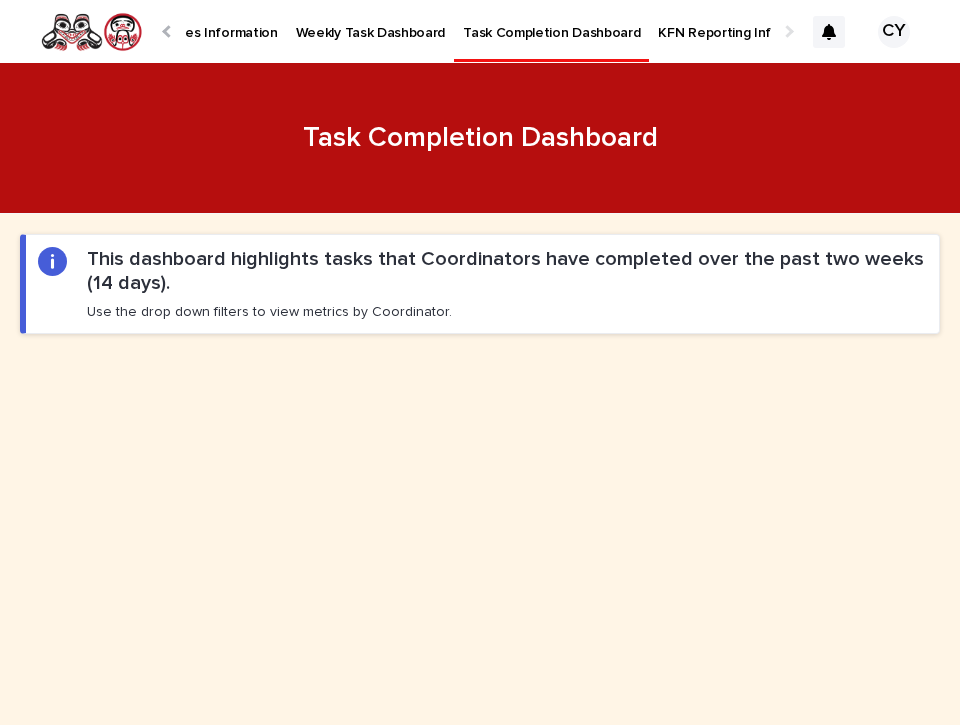 click on "Weekly Task Dashboard" at bounding box center [371, 21] 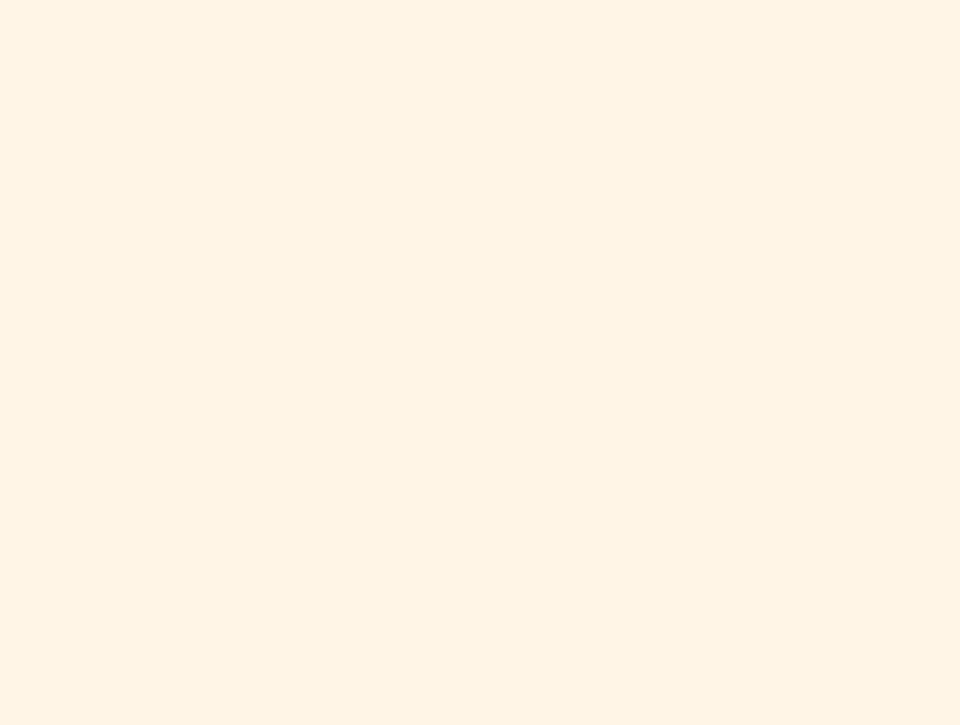 scroll, scrollTop: 868, scrollLeft: 0, axis: vertical 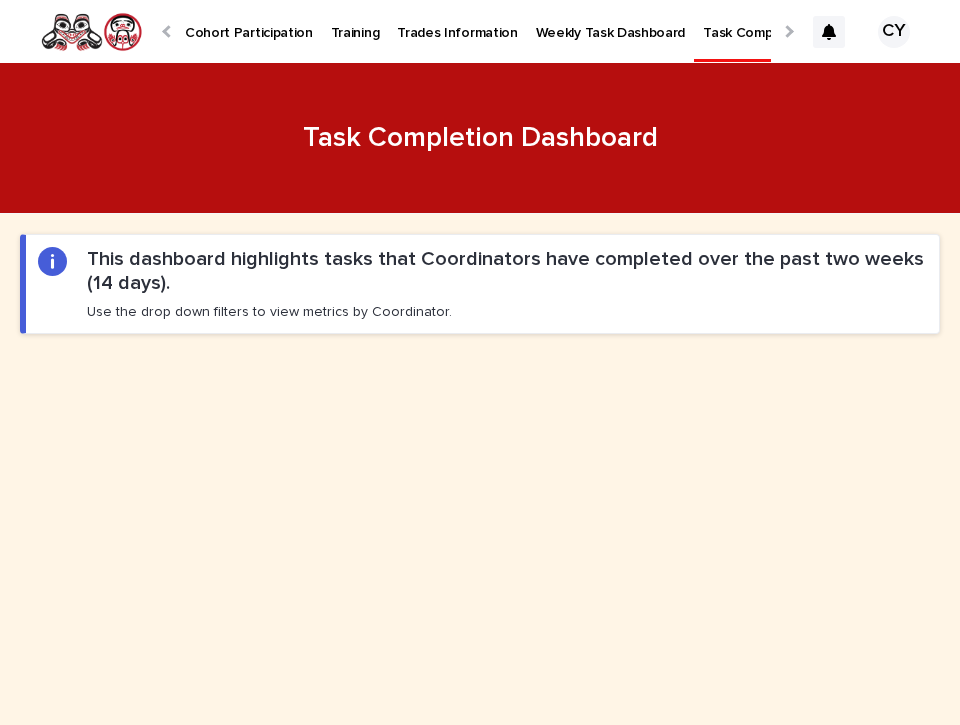 click on "Cohort Participation" at bounding box center [249, 21] 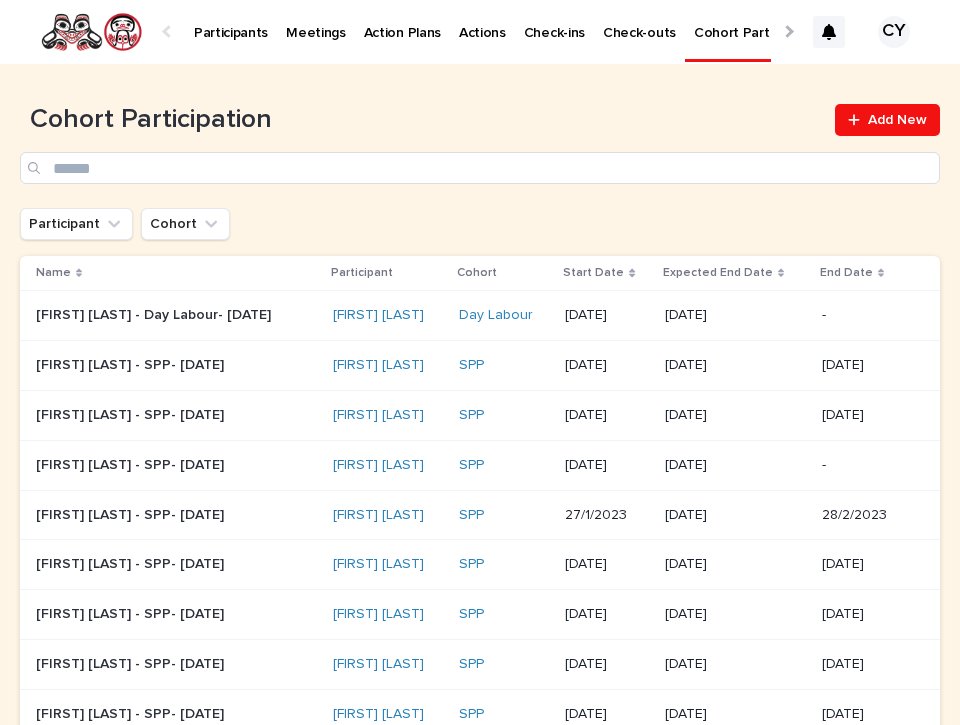 click on "Participants" at bounding box center (231, 21) 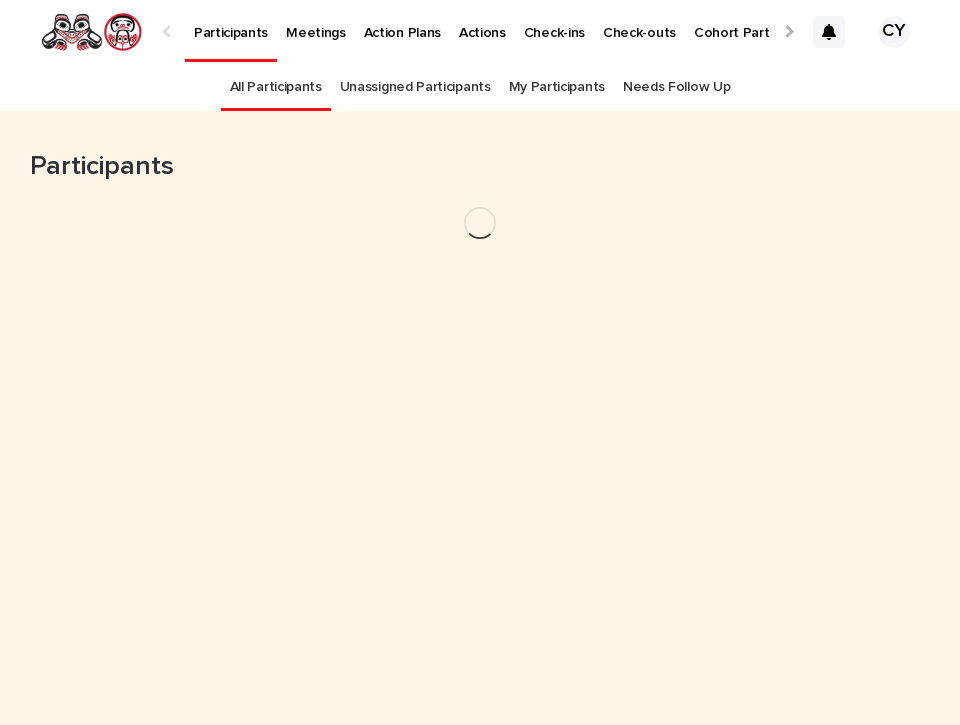 scroll, scrollTop: 0, scrollLeft: 0, axis: both 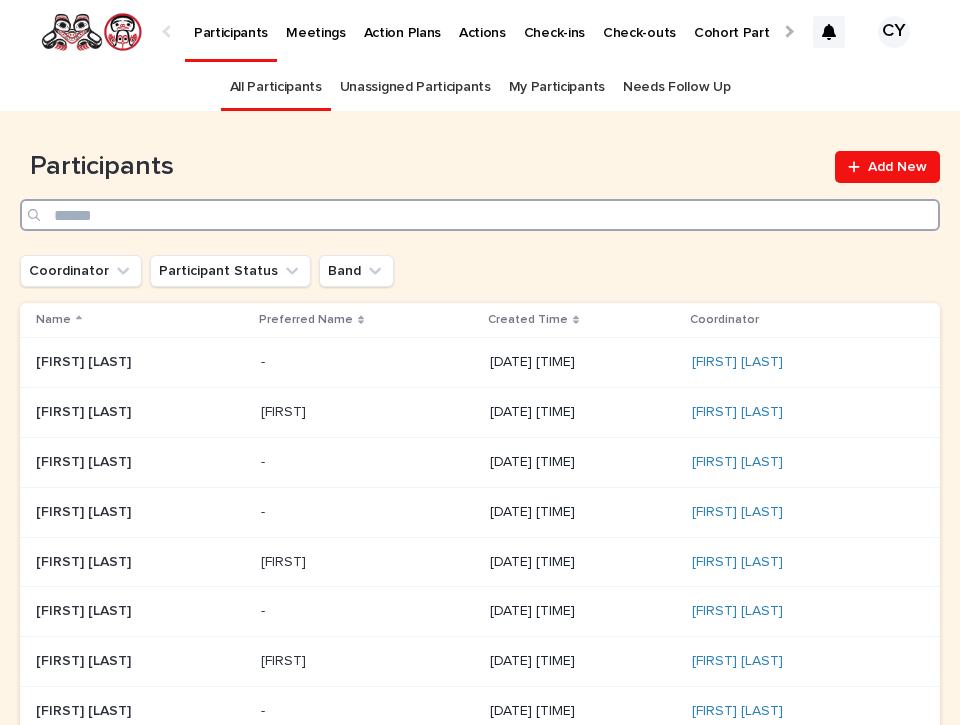 drag, startPoint x: 147, startPoint y: 210, endPoint x: 195, endPoint y: 212, distance: 48.04165 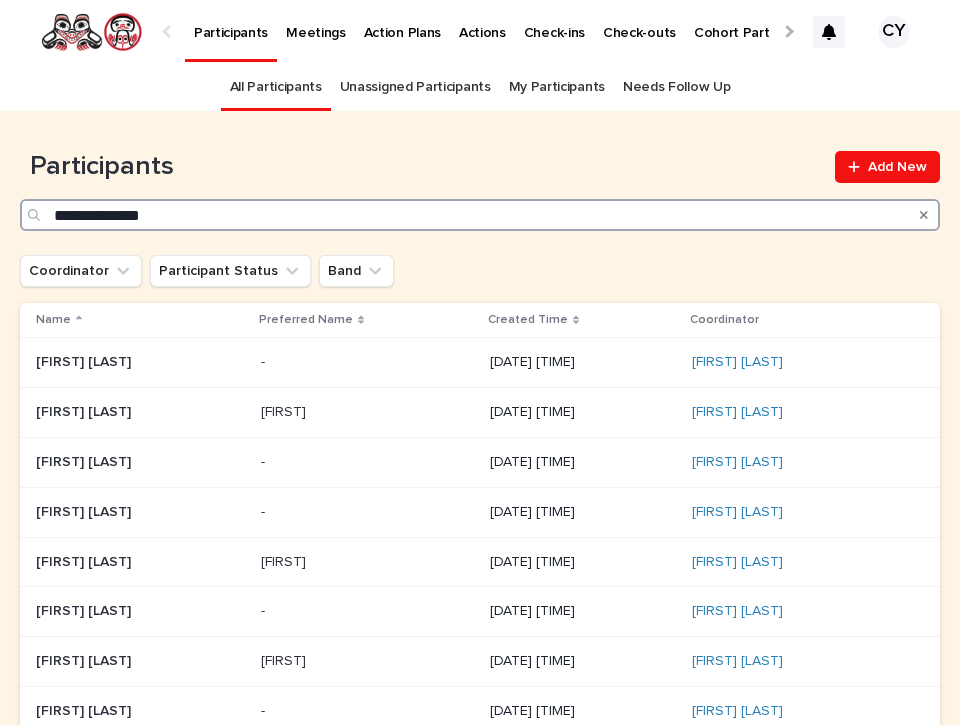 type on "**********" 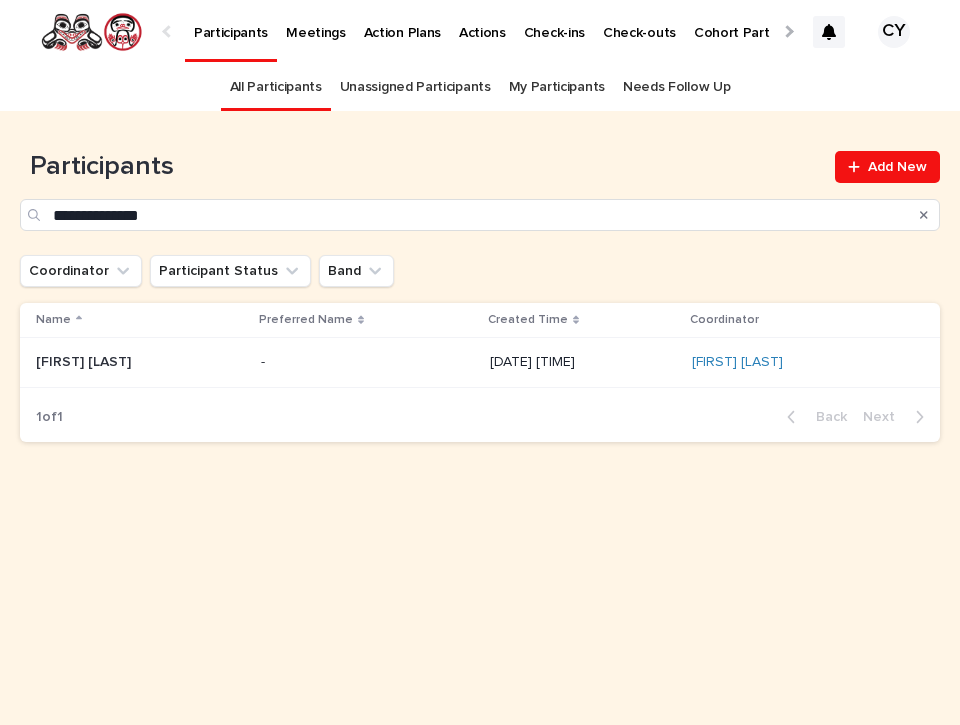 click on "[FIRST] [LAST]" at bounding box center [85, 360] 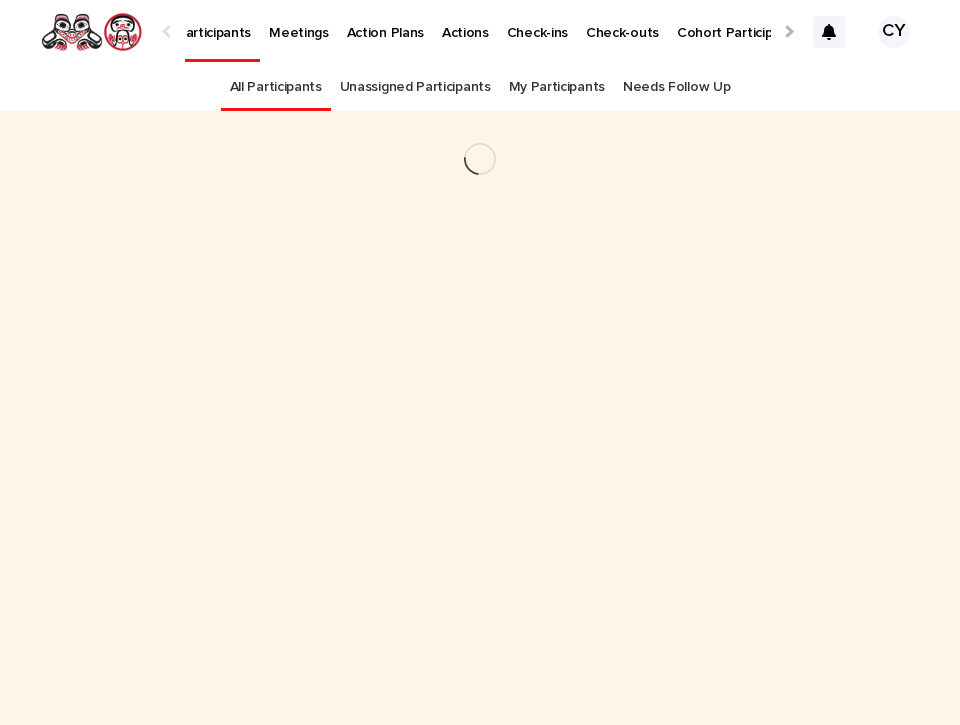scroll, scrollTop: 0, scrollLeft: 0, axis: both 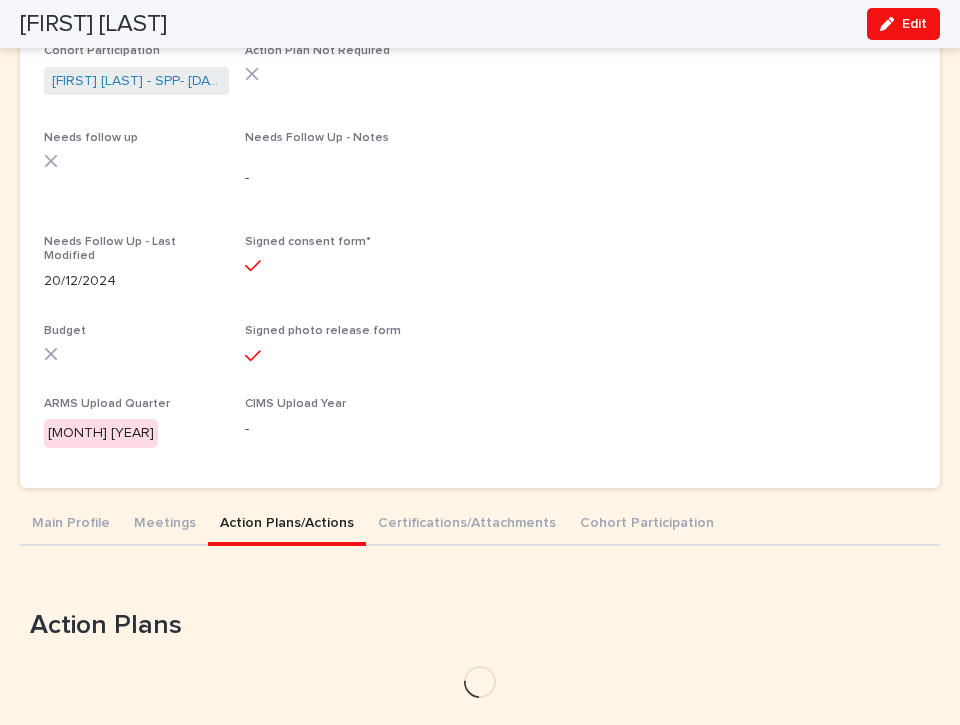 drag, startPoint x: 270, startPoint y: 498, endPoint x: 294, endPoint y: 492, distance: 24.738634 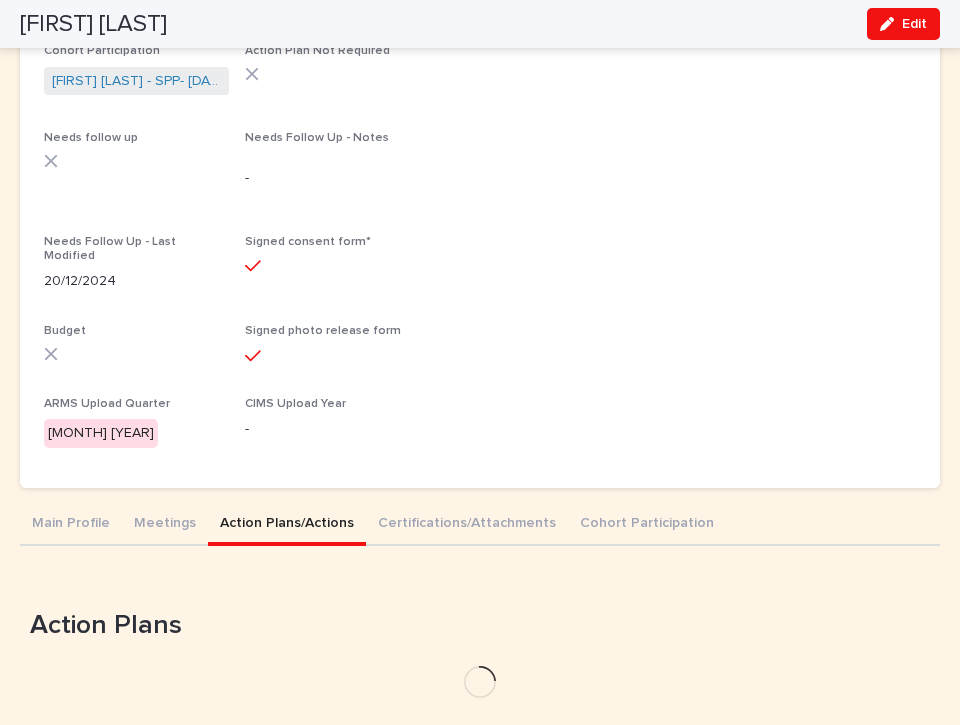 click on "Action Plans/Actions" at bounding box center [287, 525] 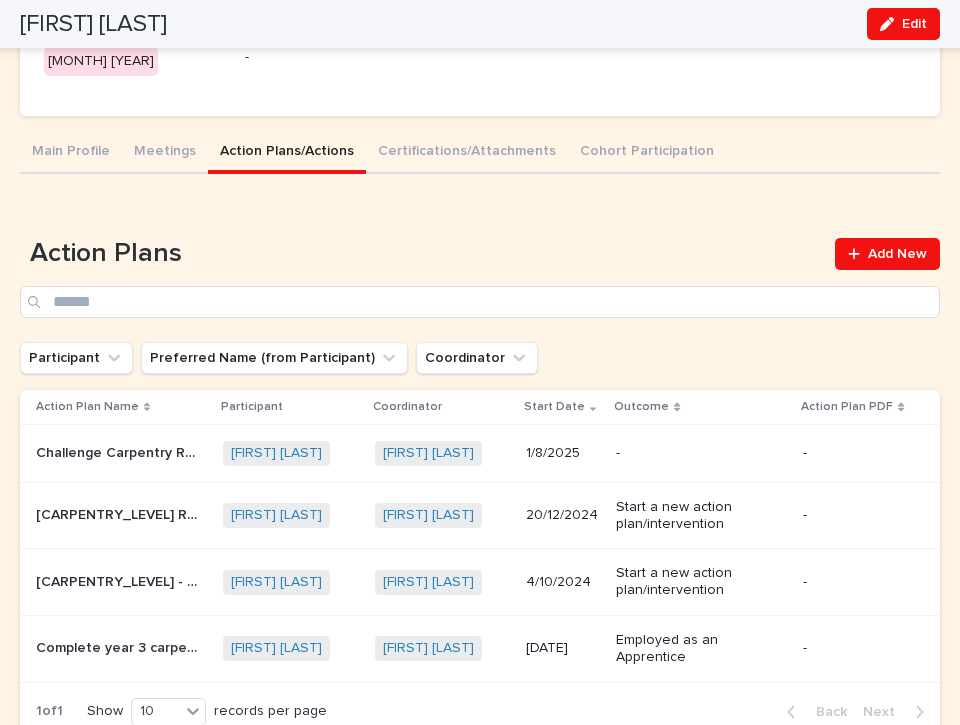 scroll, scrollTop: 750, scrollLeft: 0, axis: vertical 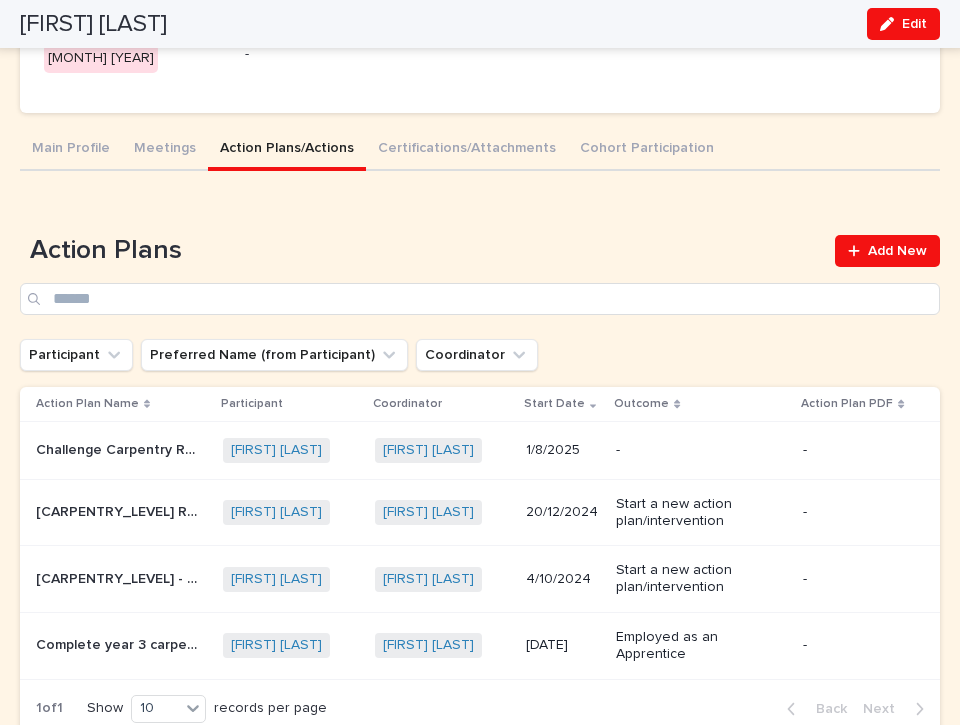click on "Challenge Carpentry Red Seal Exam" at bounding box center (121, 448) 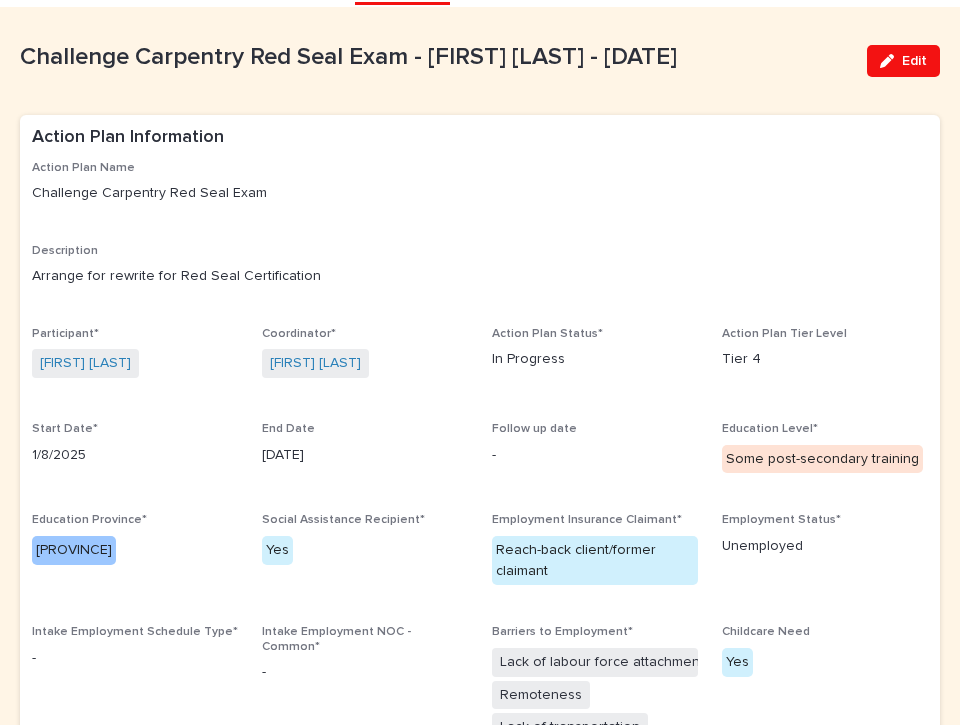scroll, scrollTop: 53, scrollLeft: 0, axis: vertical 